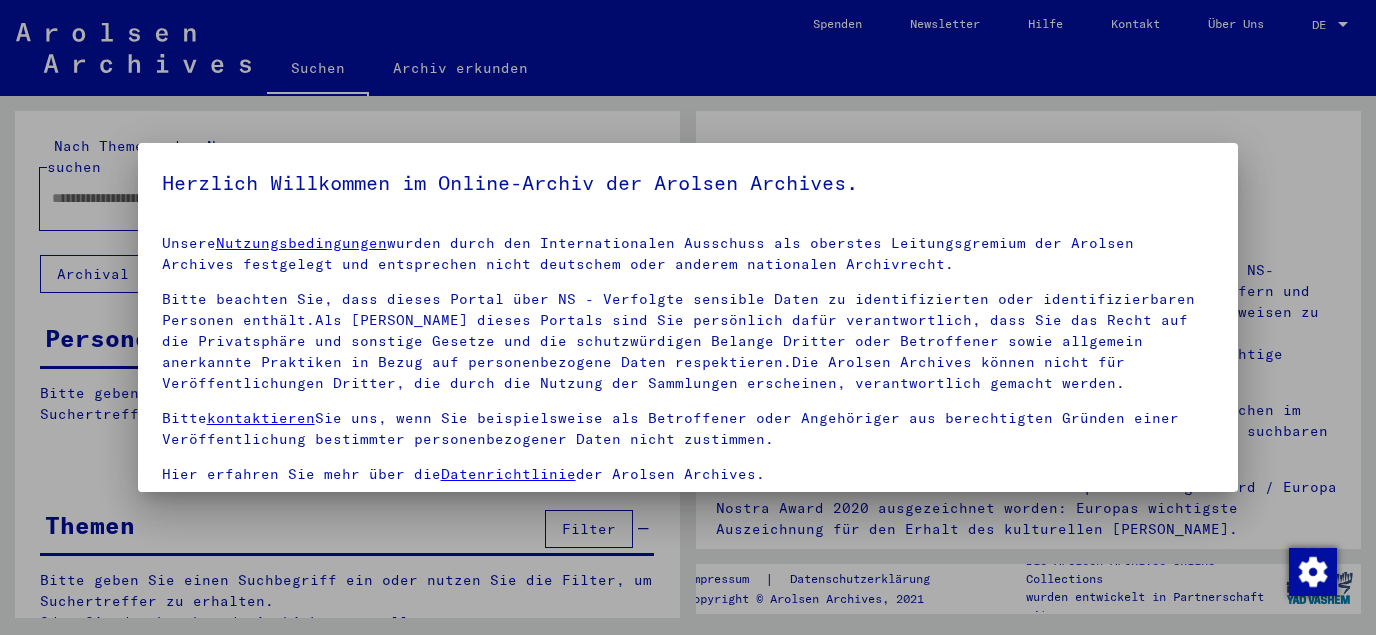 scroll, scrollTop: 0, scrollLeft: 0, axis: both 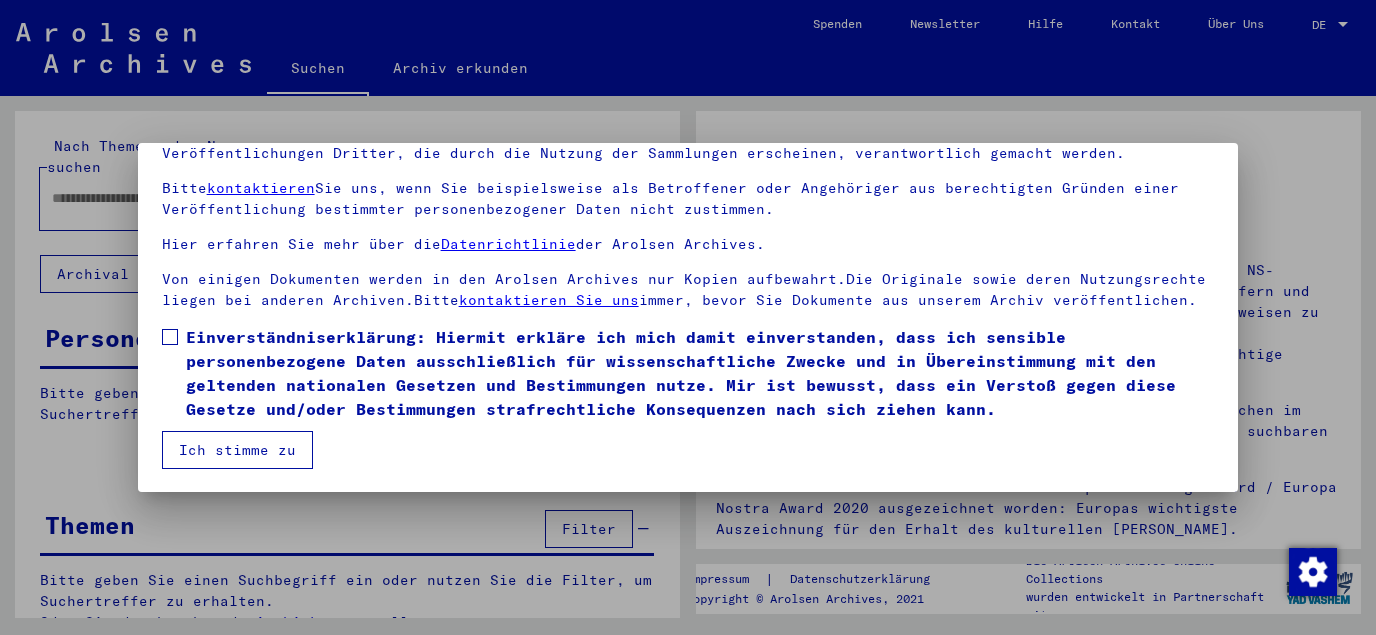 click on "Unsere  Nutzungsbedingungen  wurden durch den Internationalen Ausschuss als oberstes Leitungsgremium der Arolsen Archives festgelegt und entsprechen nicht deutschem oder anderem nationalen Archivrecht. Bitte beachten Sie, dass dieses Portal über NS - Verfolgte sensible Daten zu identifizierten oder identifizierbaren Personen enthält.Als [PERSON_NAME] dieses Portals sind Sie persönlich dafür verantwortlich, dass Sie das Recht auf die Privatsphäre und sonstige Gesetze und die schutzwürdigen Belange Dritter oder Betroffener sowie allgemein anerkannte Praktiken in Bezug auf personenbezogene Daten respektieren.Die Arolsen Archives können nicht für Veröffentlichungen Dritter, die durch die Nutzung der Sammlungen erscheinen, verantwortlich gemacht werden. Bitte  kontaktieren  Sie uns, wenn Sie beispielsweise als Betroffener oder Angehöriger aus berechtigten Gründen einer Veröffentlichung bestimmter personenbezogener Daten nicht zustimmen. Hier erfahren Sie mehr über die  Datenrichtlinie  der Arolsen Archives." at bounding box center [688, 262] 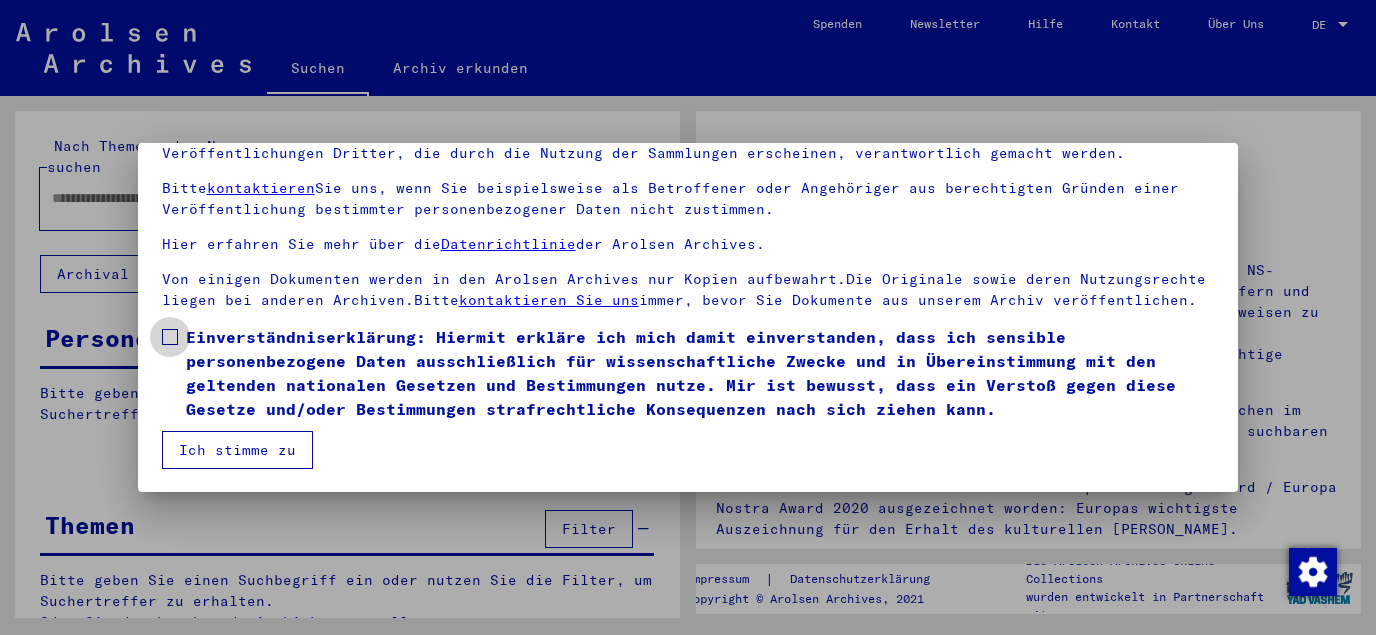 click at bounding box center [170, 337] 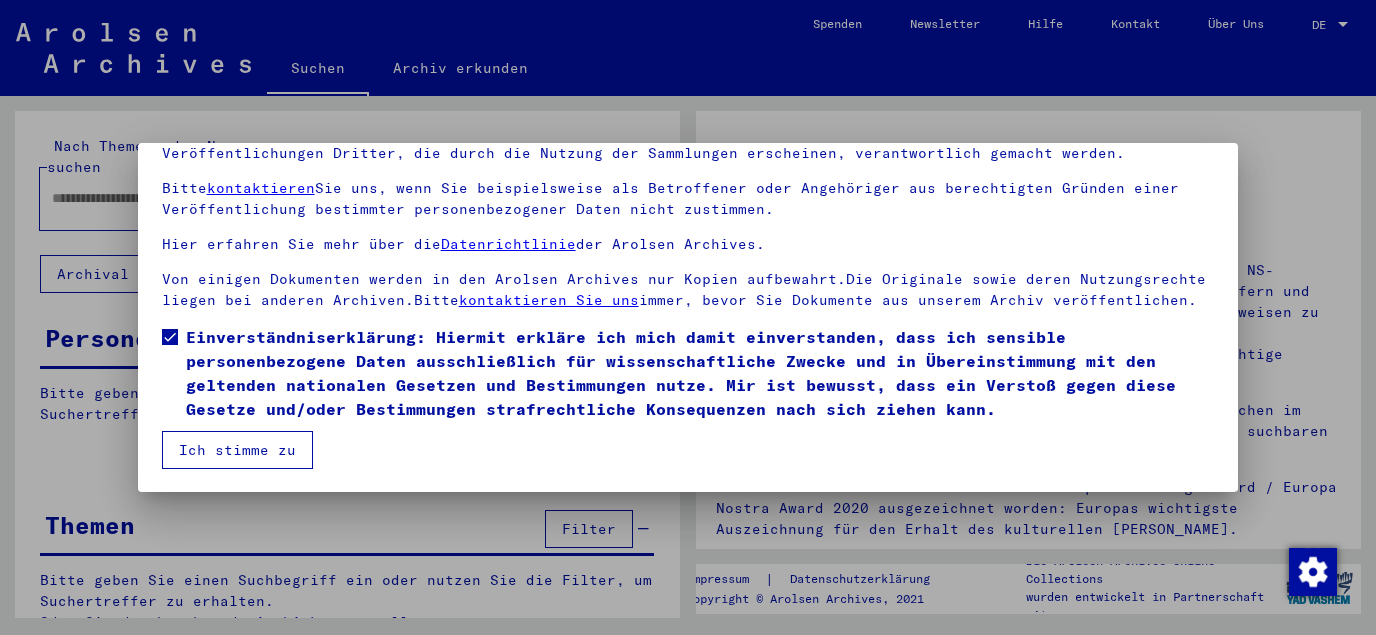 click on "Ich stimme zu" at bounding box center [237, 450] 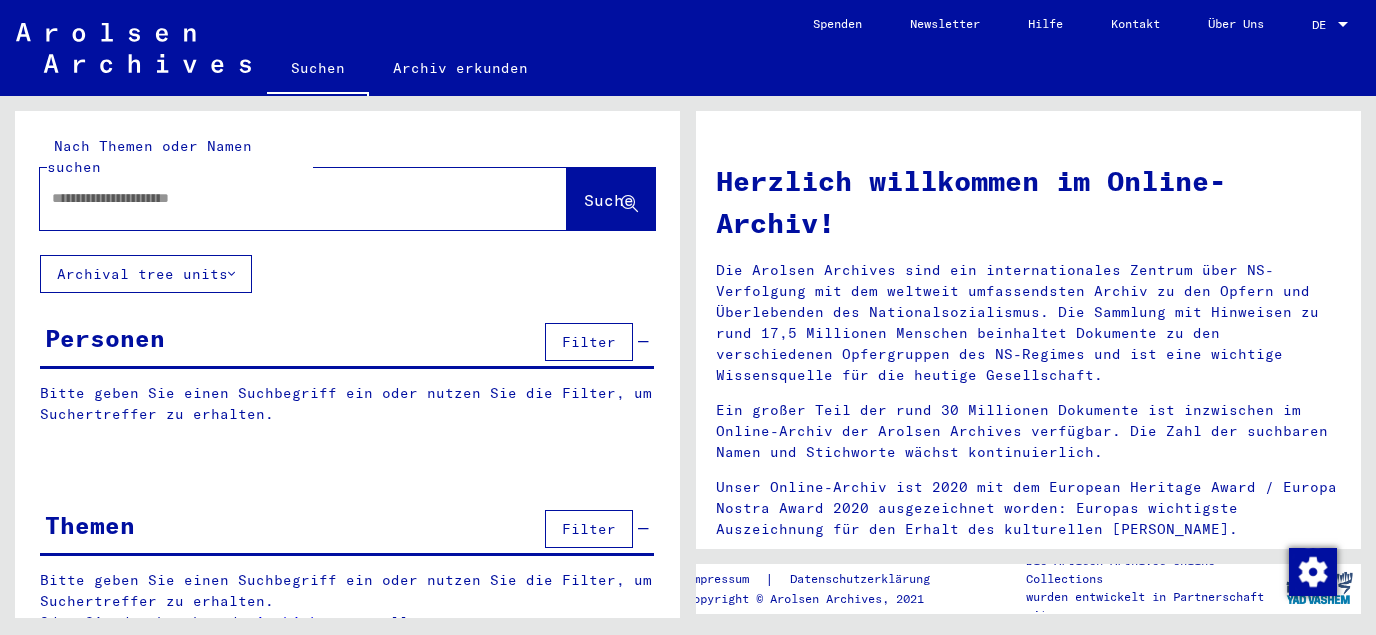 paste on "**********" 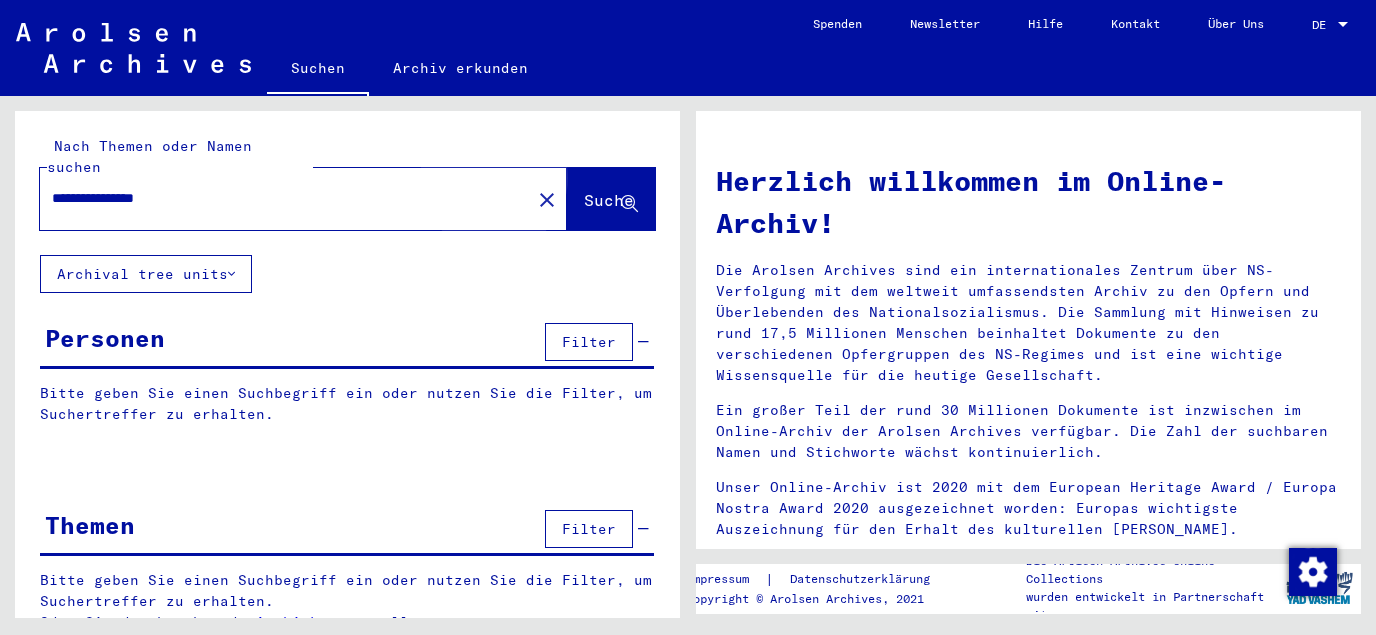 click on "Suche" 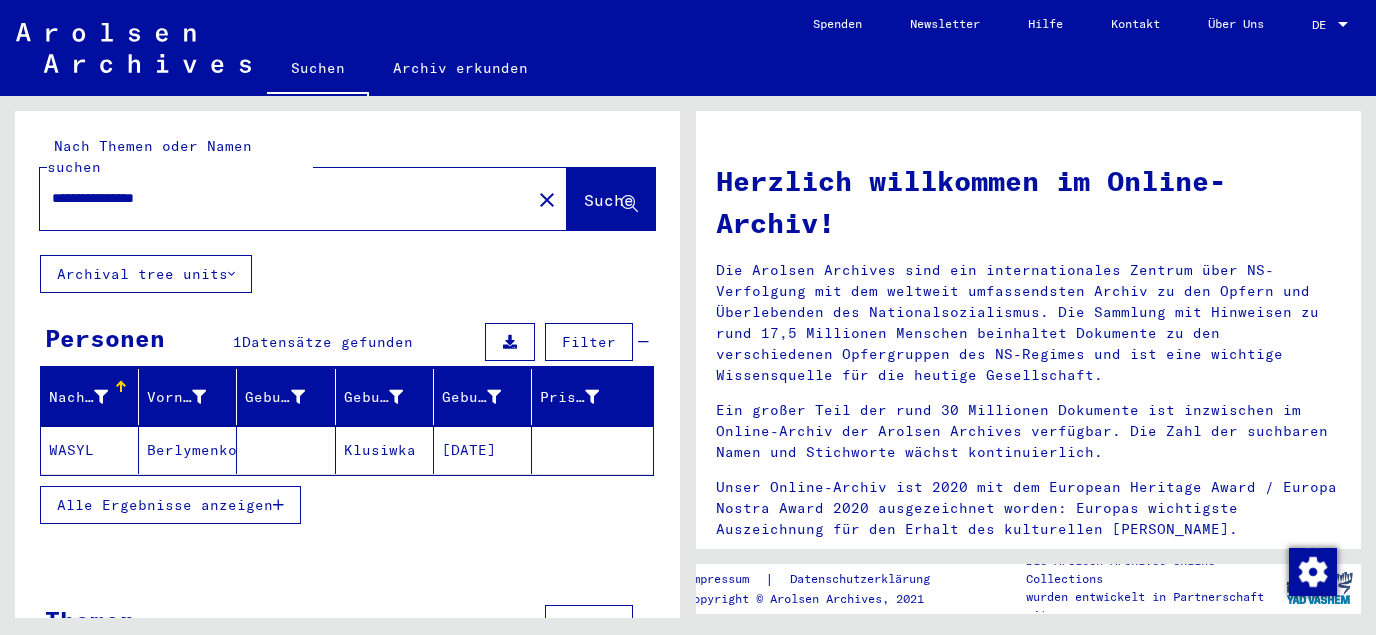click on "[DATE]" 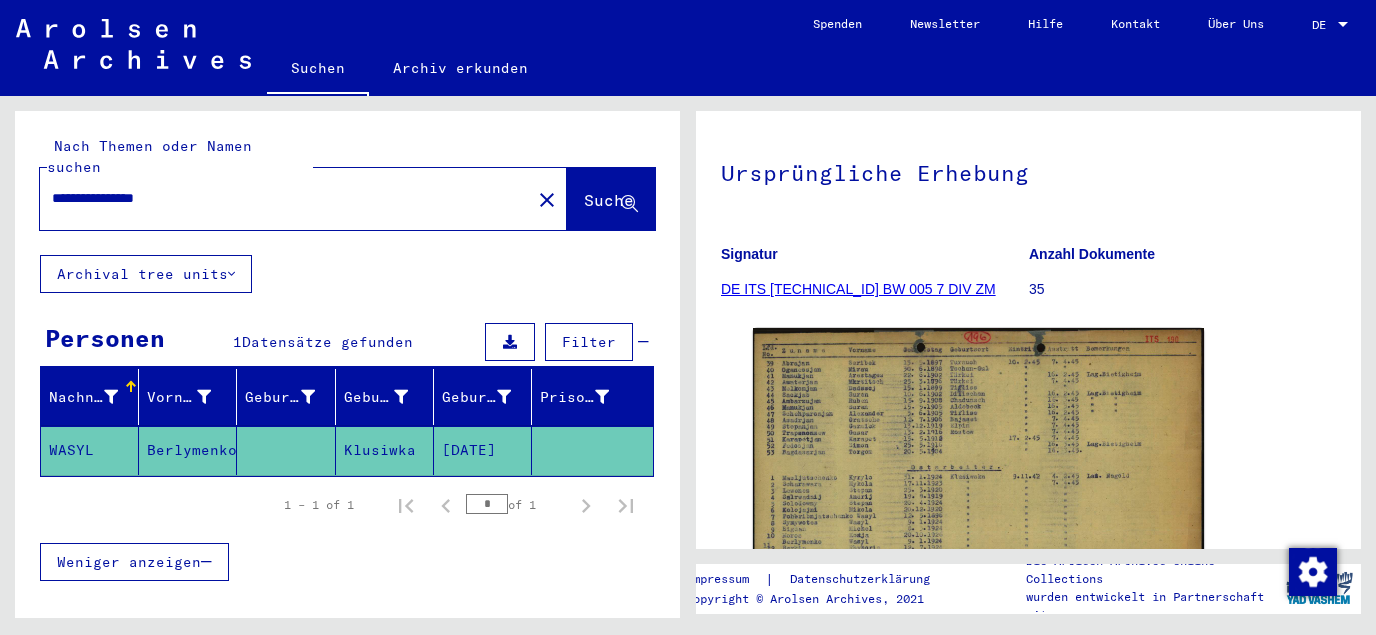scroll, scrollTop: 420, scrollLeft: 0, axis: vertical 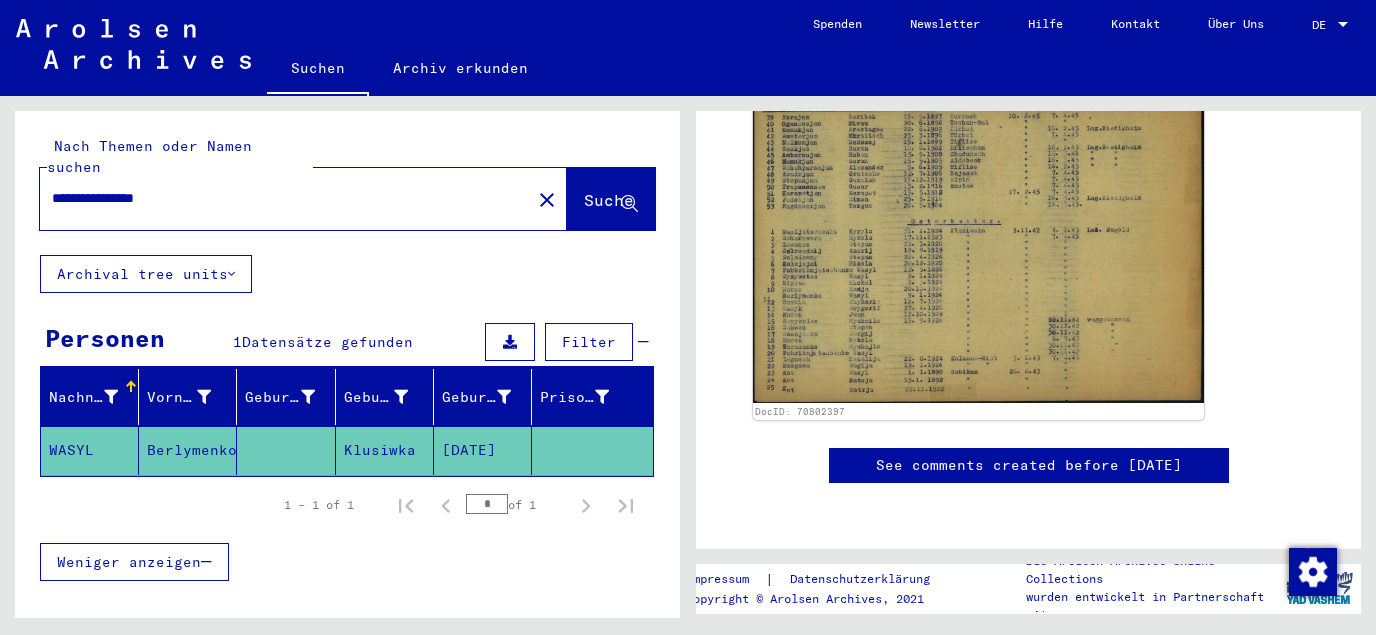 drag, startPoint x: 148, startPoint y: 175, endPoint x: 29, endPoint y: 175, distance: 119 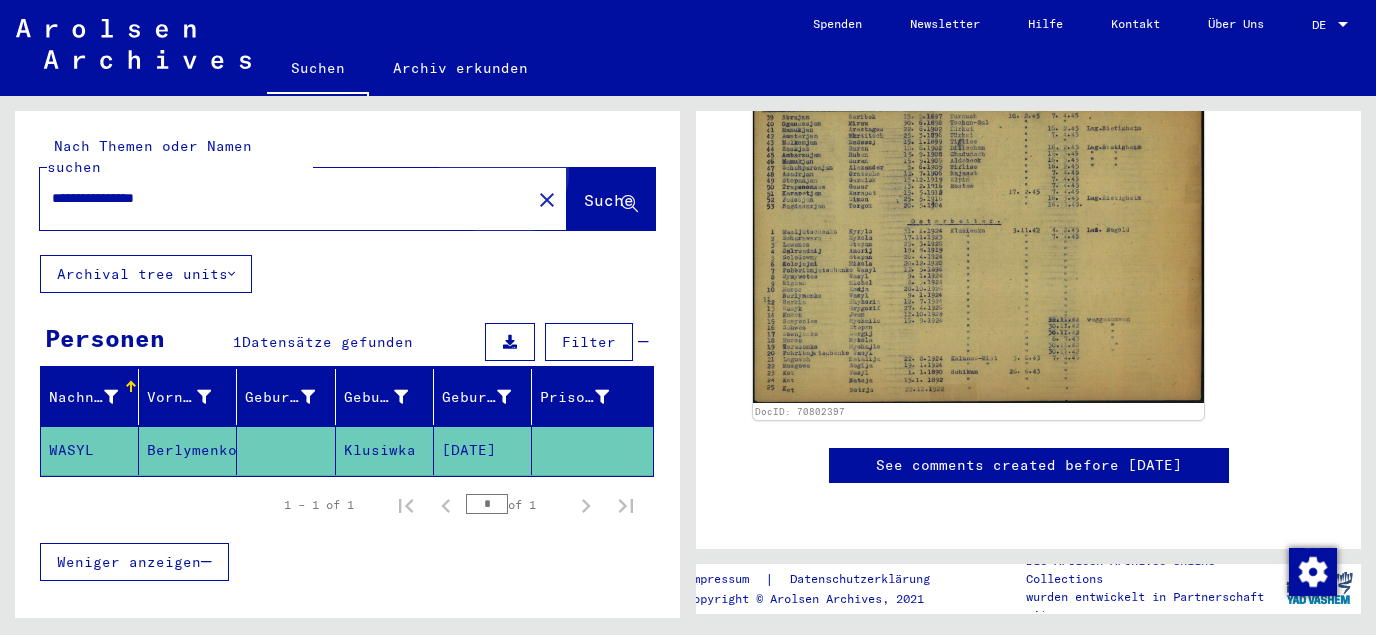 click on "Suche" 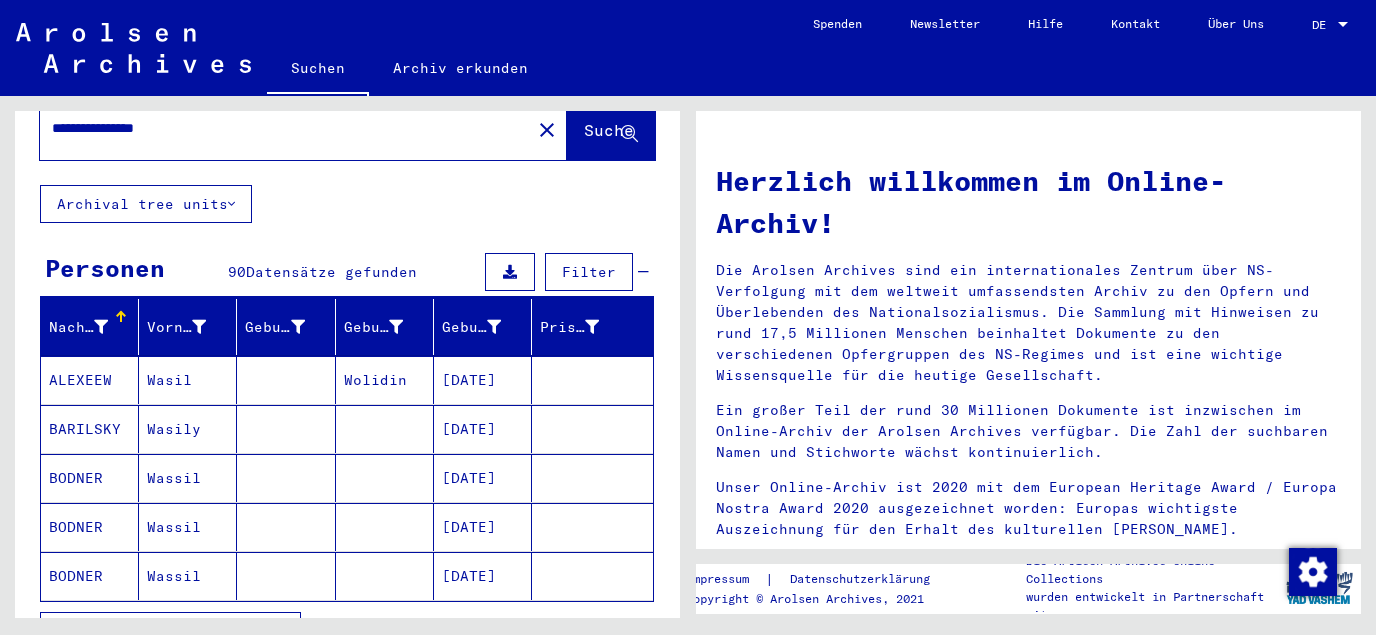scroll, scrollTop: 108, scrollLeft: 0, axis: vertical 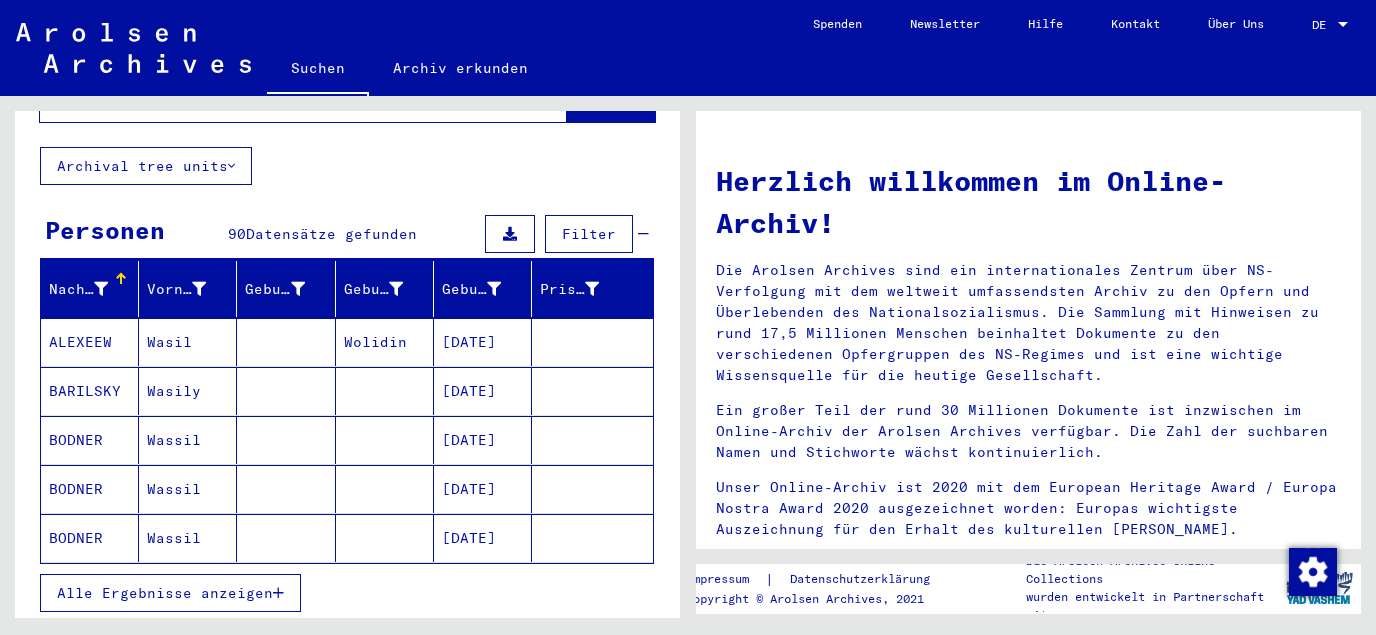 click on "Alle Ergebnisse anzeigen" at bounding box center [165, 593] 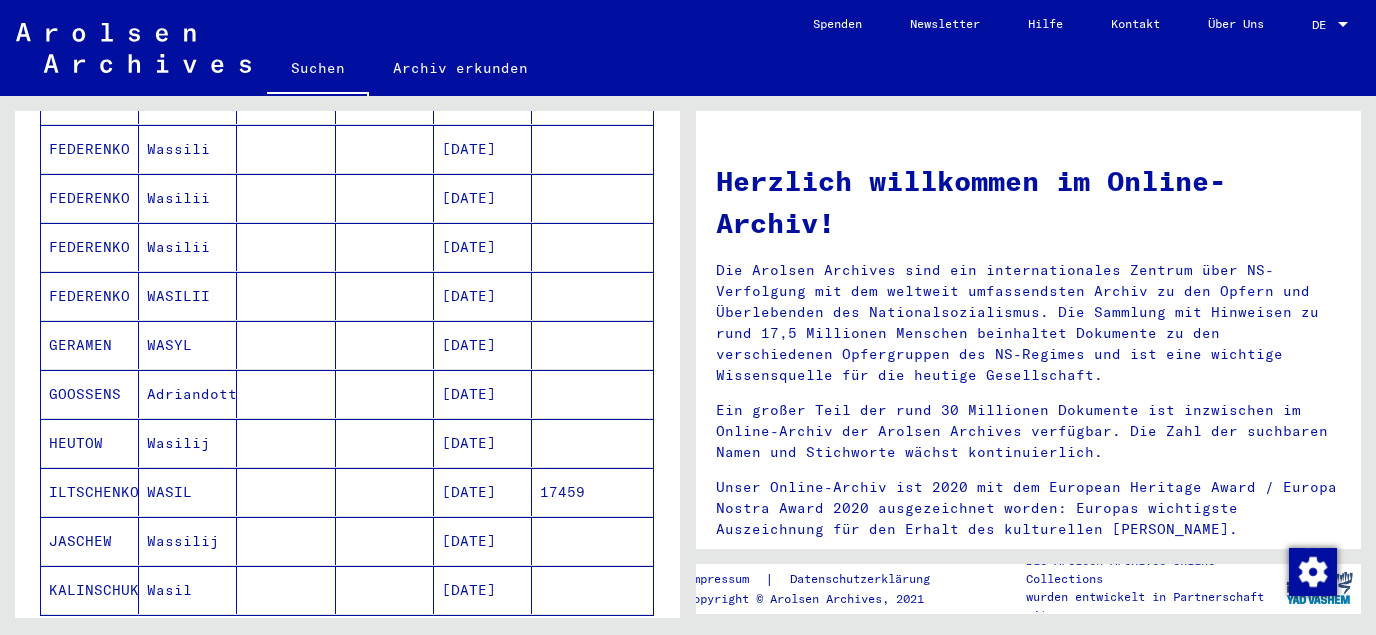scroll, scrollTop: 1075, scrollLeft: 0, axis: vertical 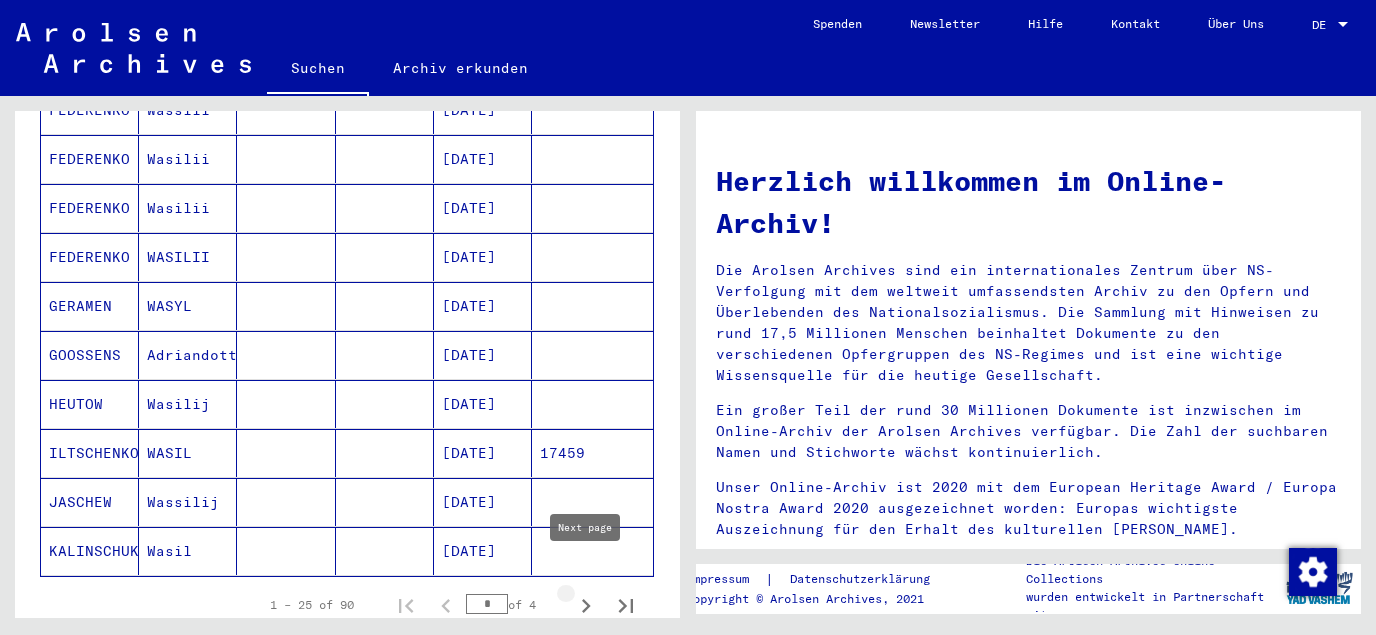 click 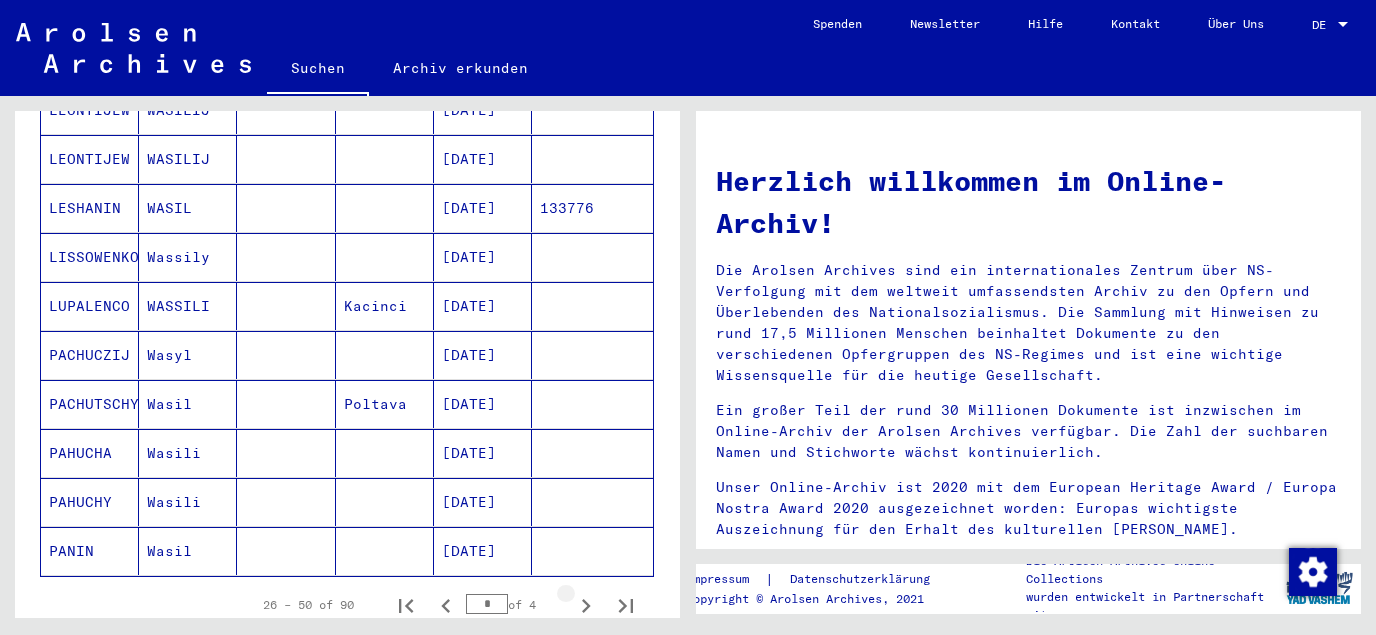 click 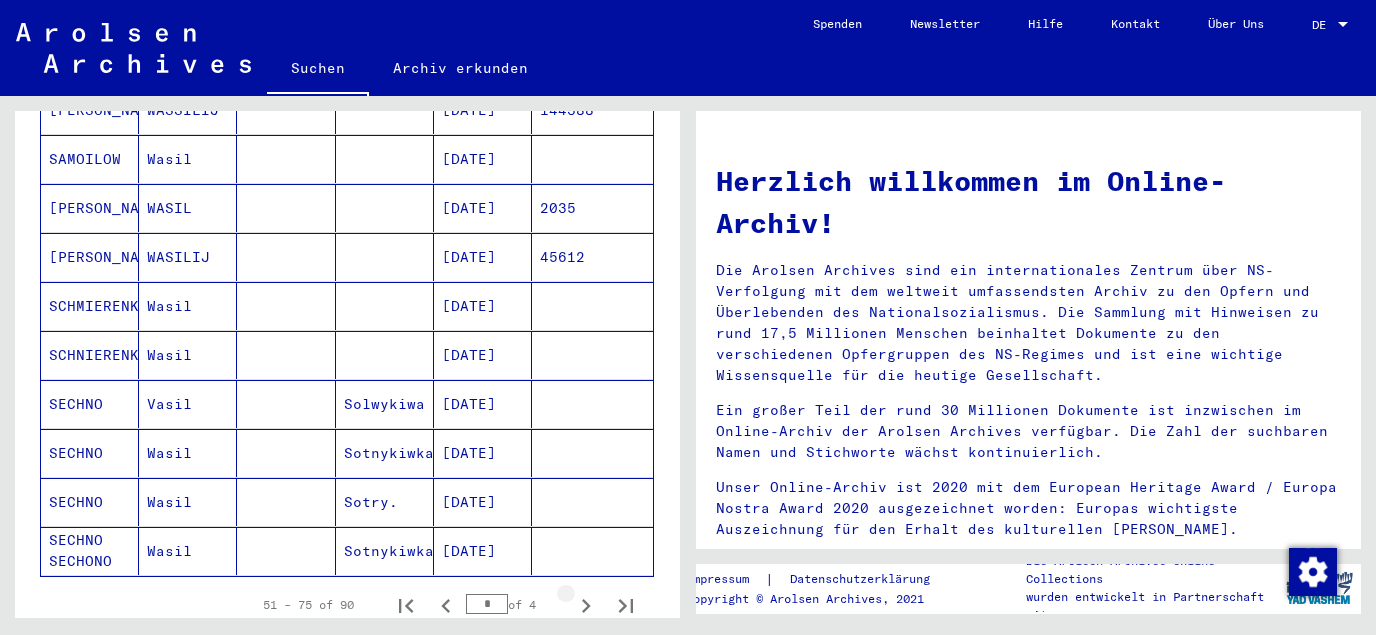 click 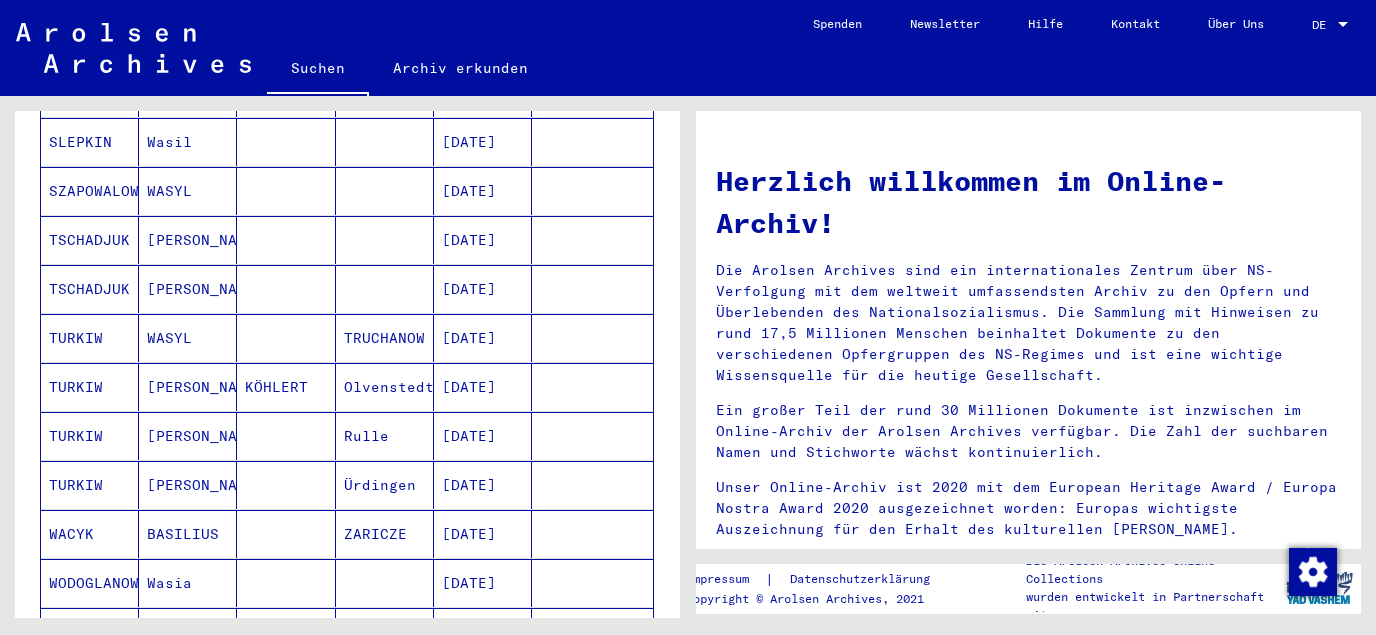 scroll, scrollTop: 563, scrollLeft: 0, axis: vertical 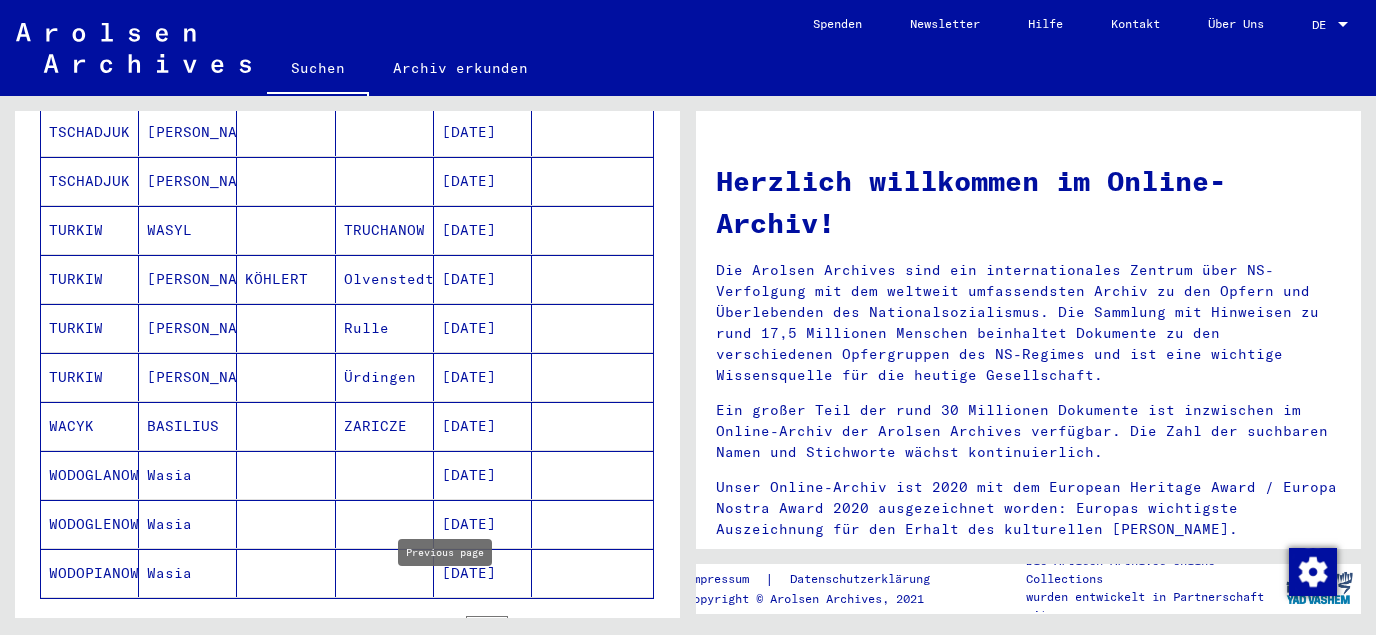 click 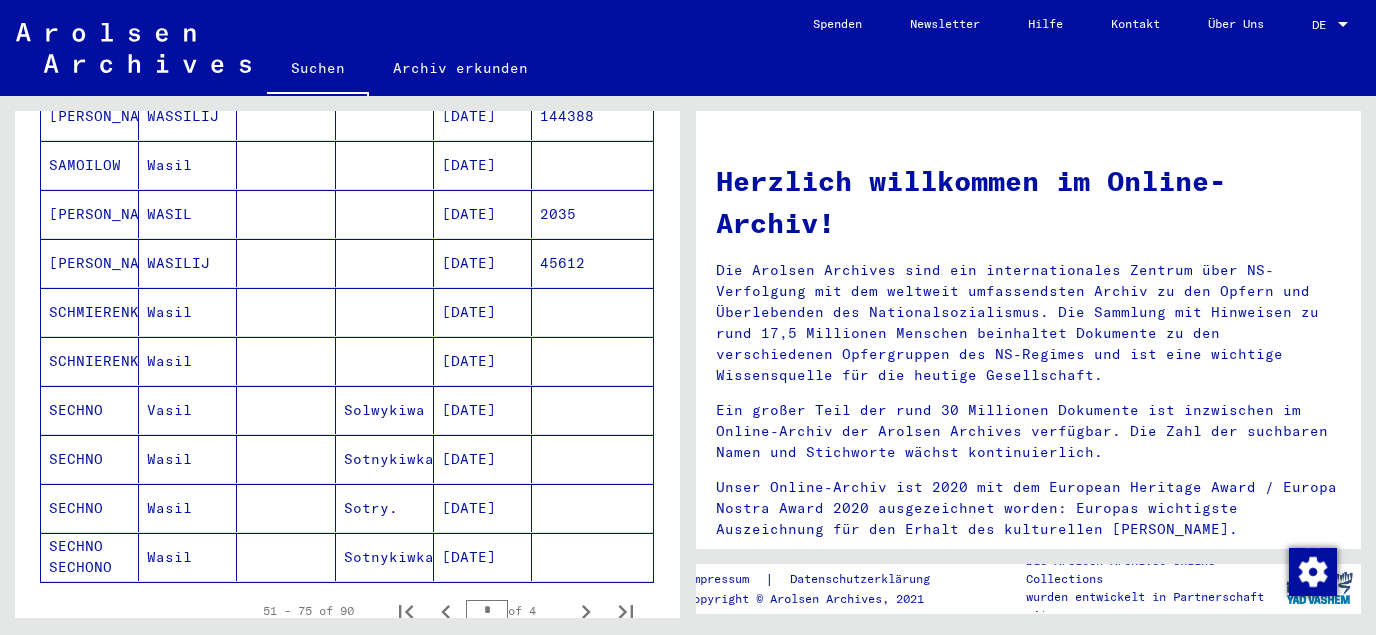 scroll, scrollTop: 1100, scrollLeft: 0, axis: vertical 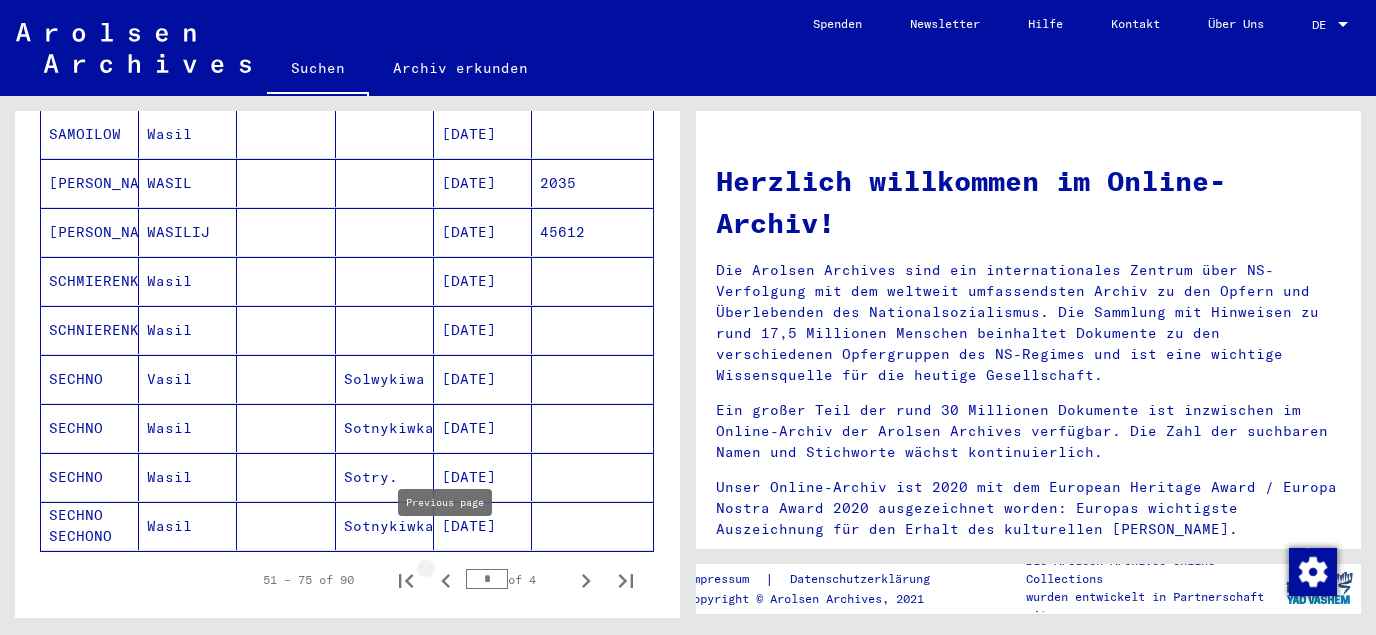 click 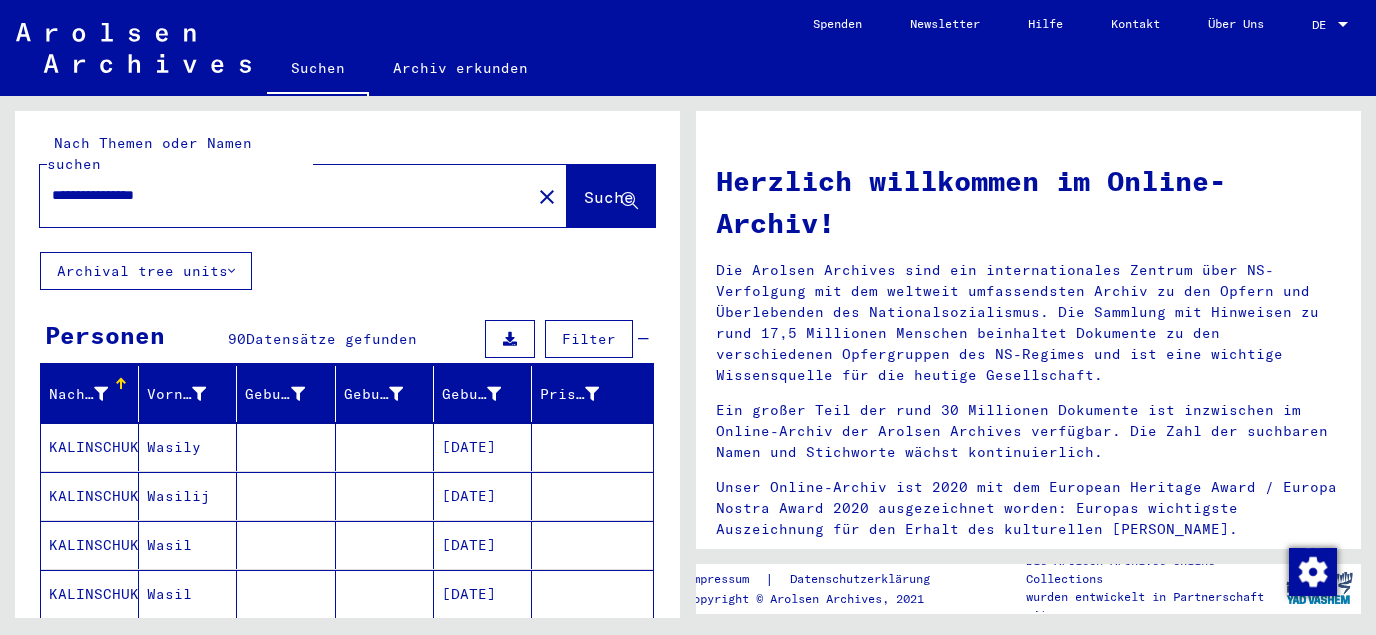 scroll, scrollTop: 0, scrollLeft: 0, axis: both 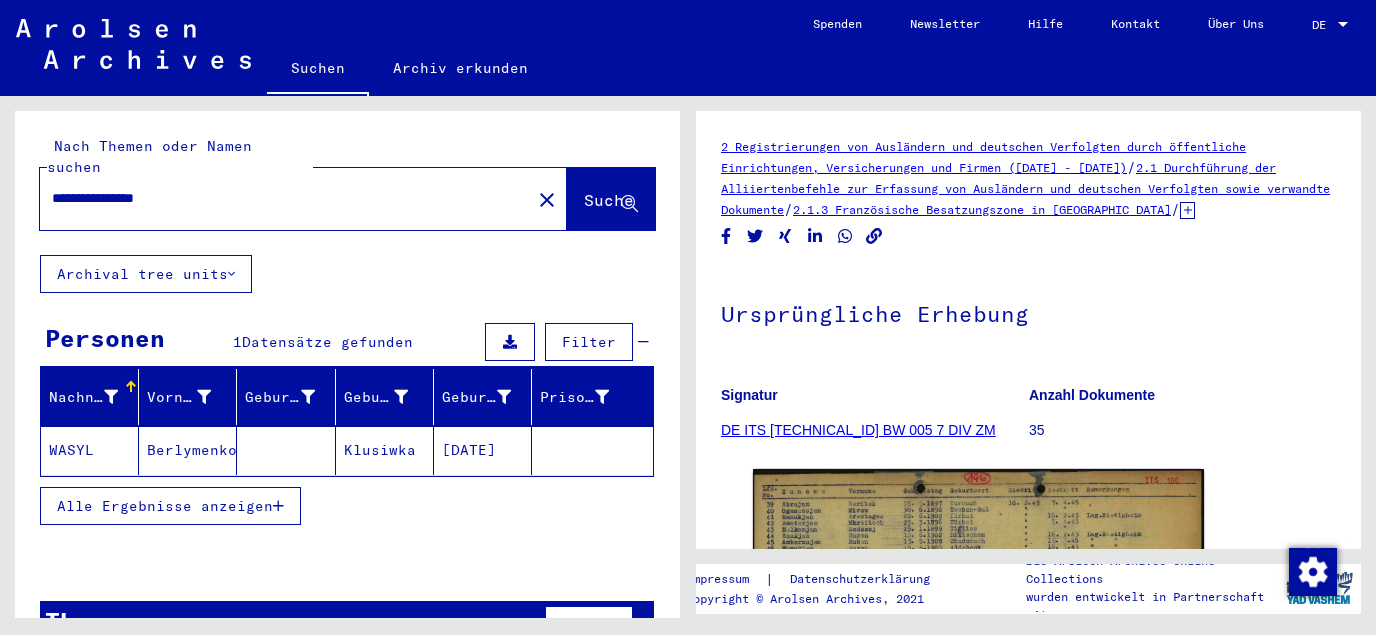 drag, startPoint x: 147, startPoint y: 173, endPoint x: 54, endPoint y: 165, distance: 93.34345 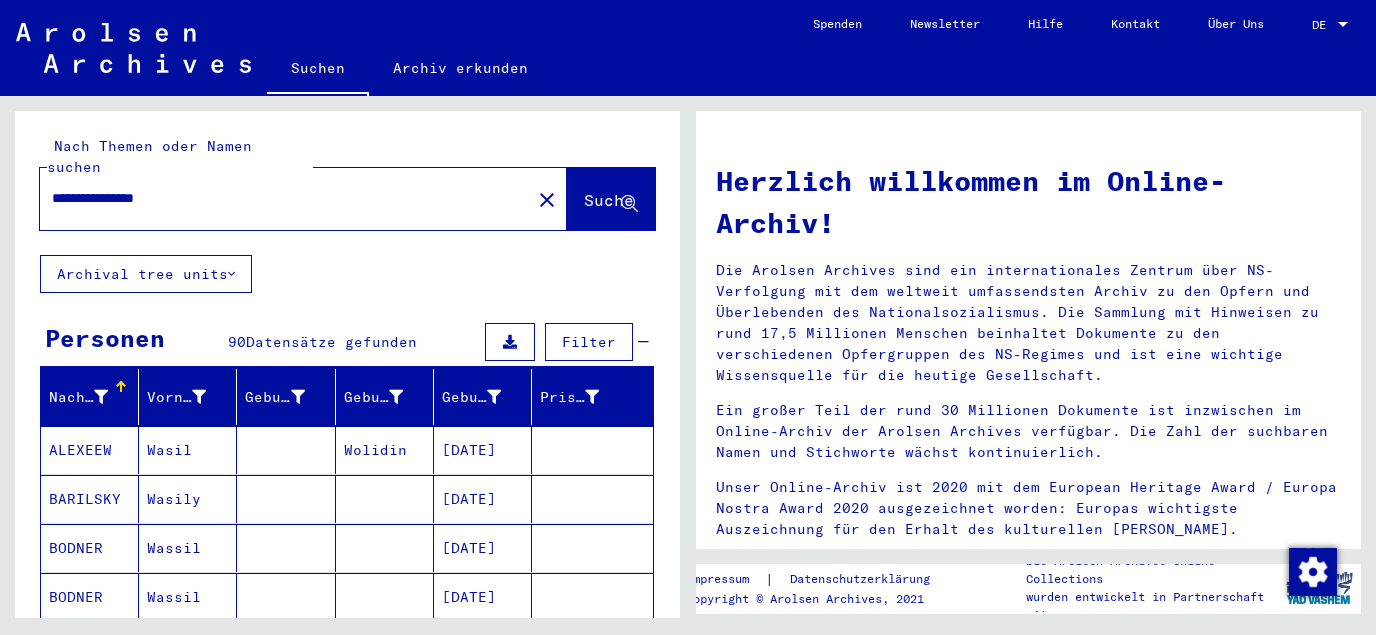 drag, startPoint x: 102, startPoint y: 176, endPoint x: 37, endPoint y: 166, distance: 65.76473 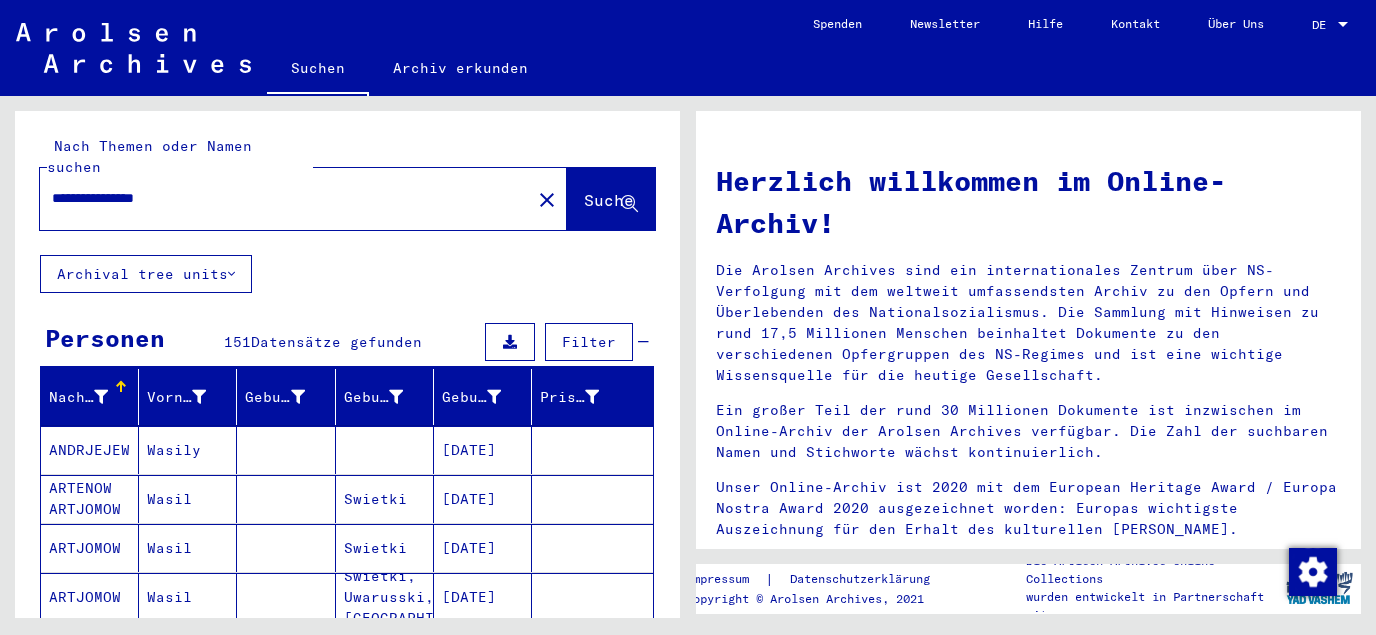 scroll, scrollTop: 215, scrollLeft: 0, axis: vertical 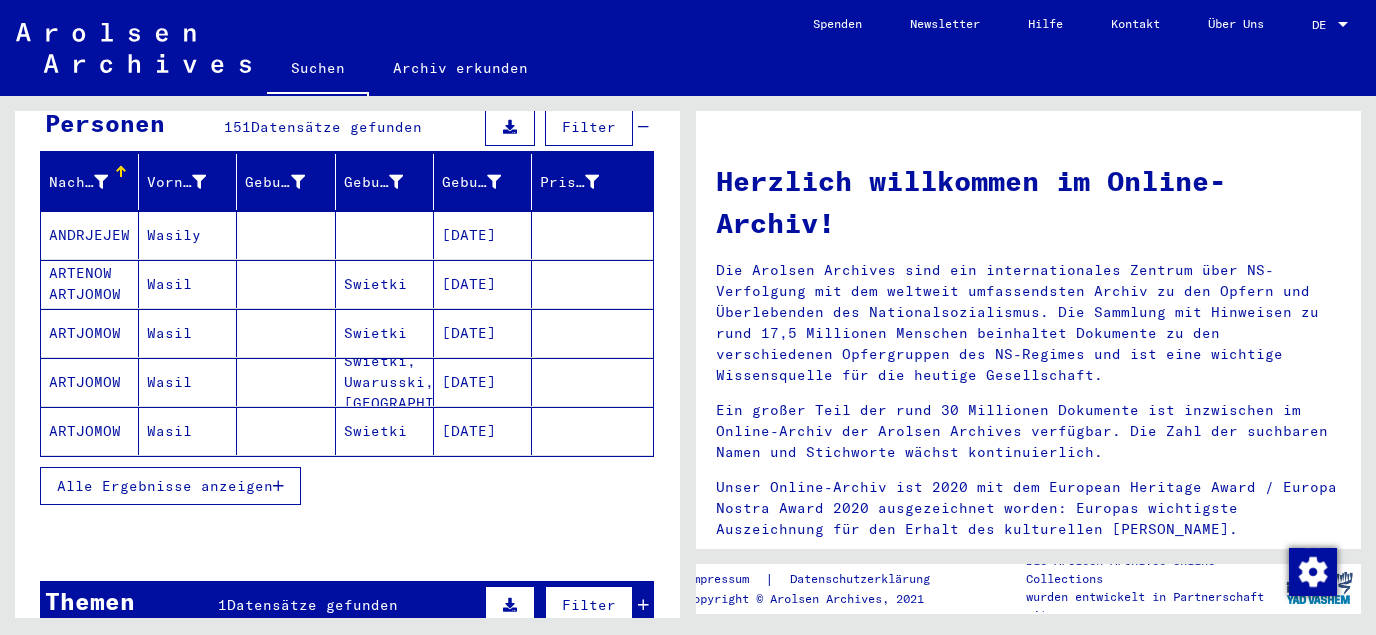 click on "Alle Ergebnisse anzeigen" at bounding box center [165, 486] 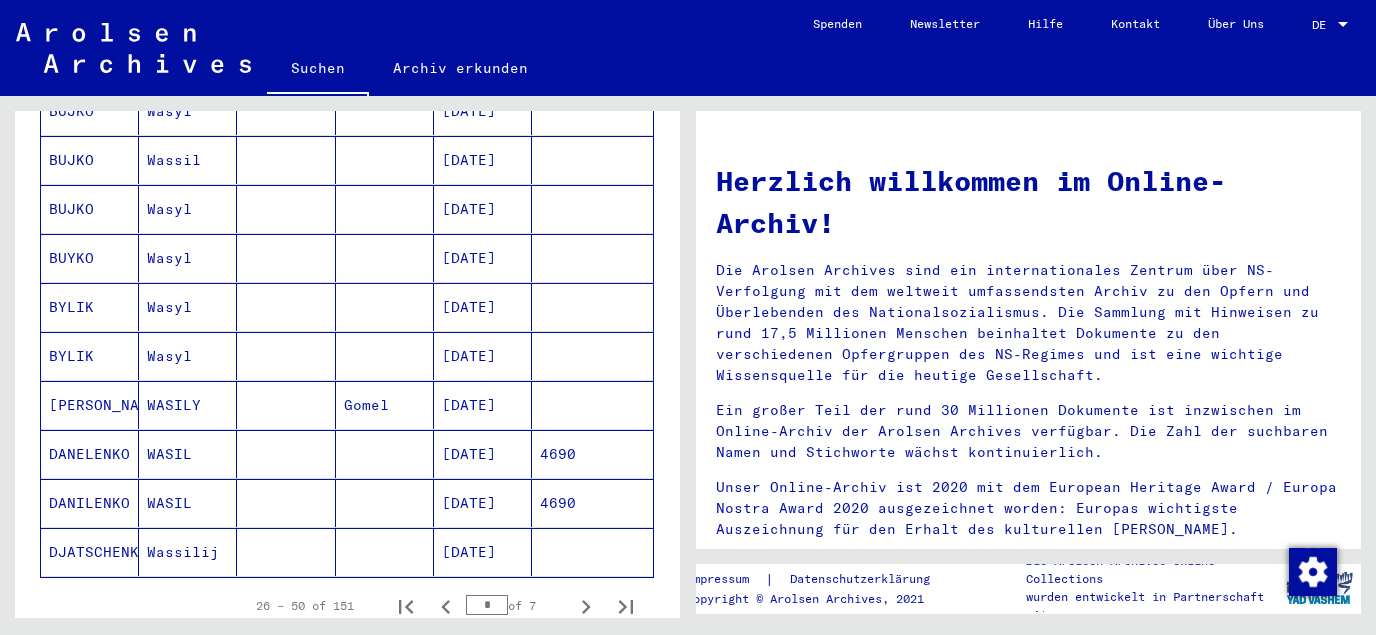 scroll, scrollTop: 1075, scrollLeft: 0, axis: vertical 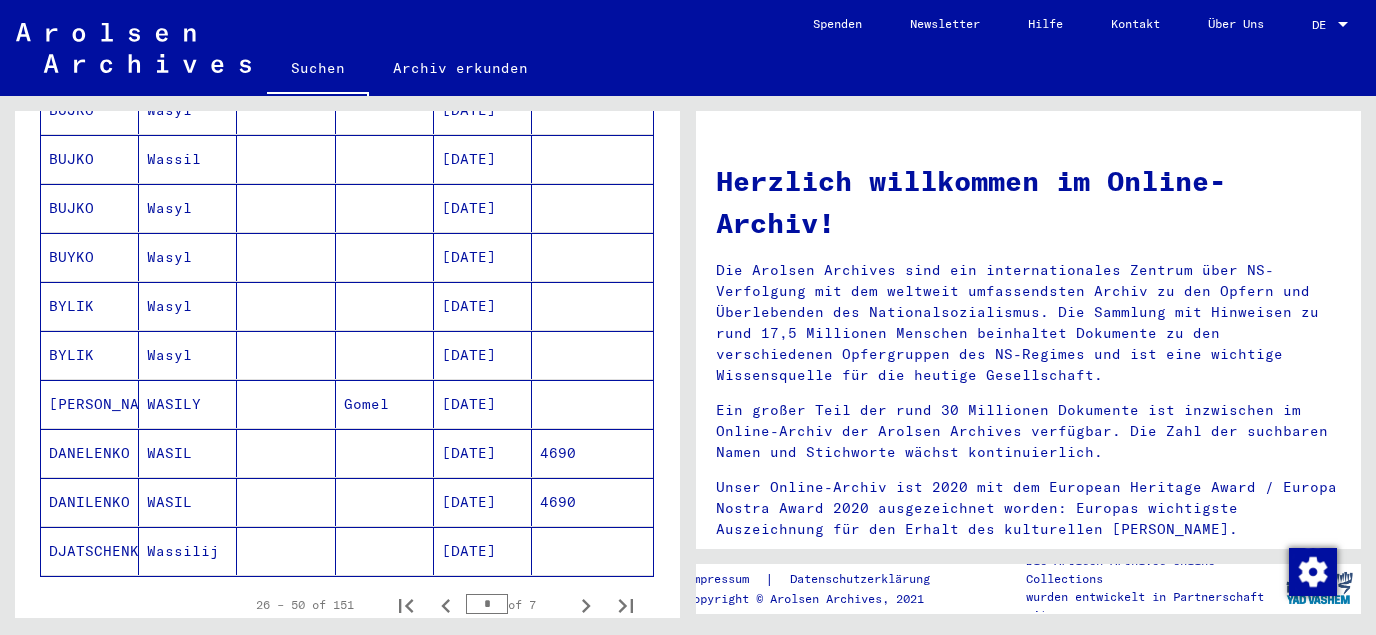 click on "[DATE]" at bounding box center [483, 355] 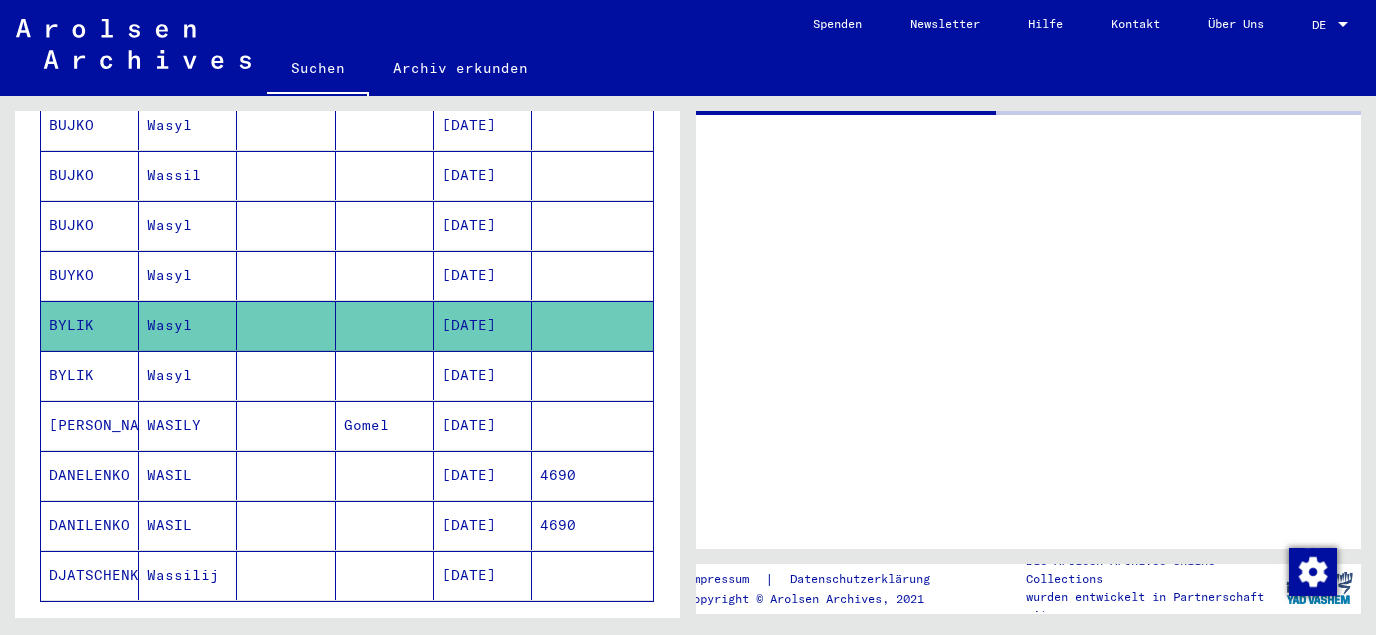 scroll, scrollTop: 1087, scrollLeft: 0, axis: vertical 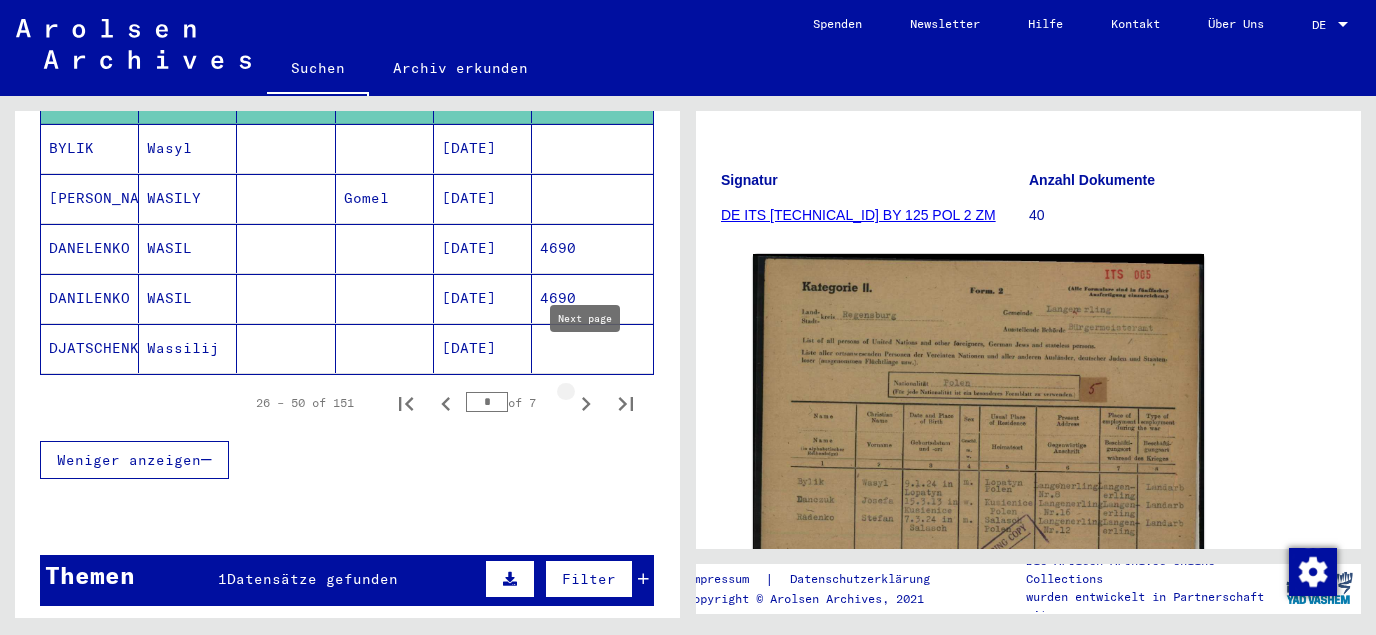 click 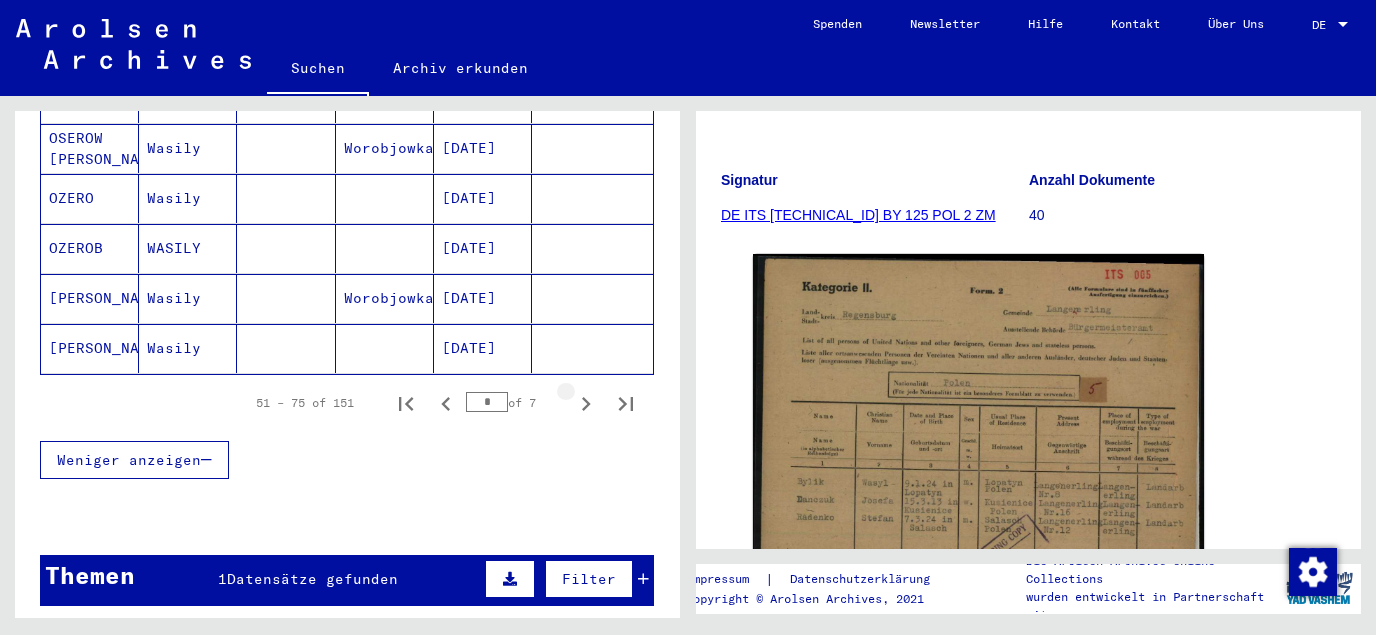 click 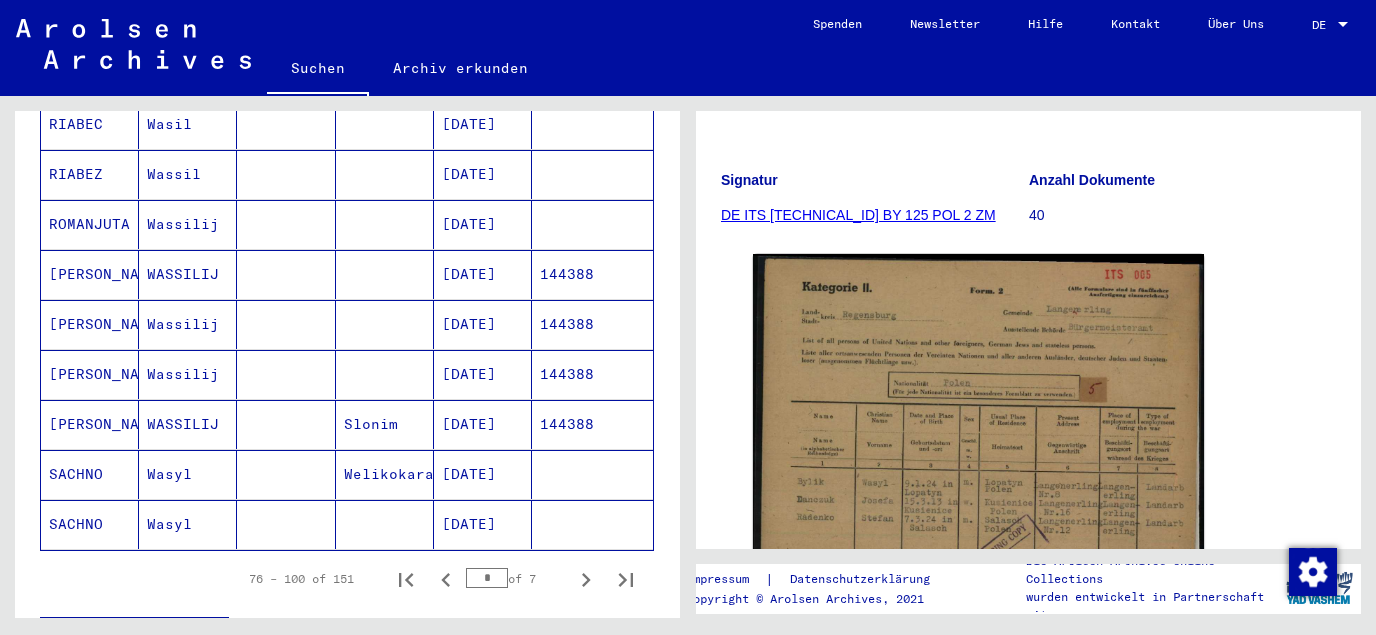scroll, scrollTop: 1194, scrollLeft: 0, axis: vertical 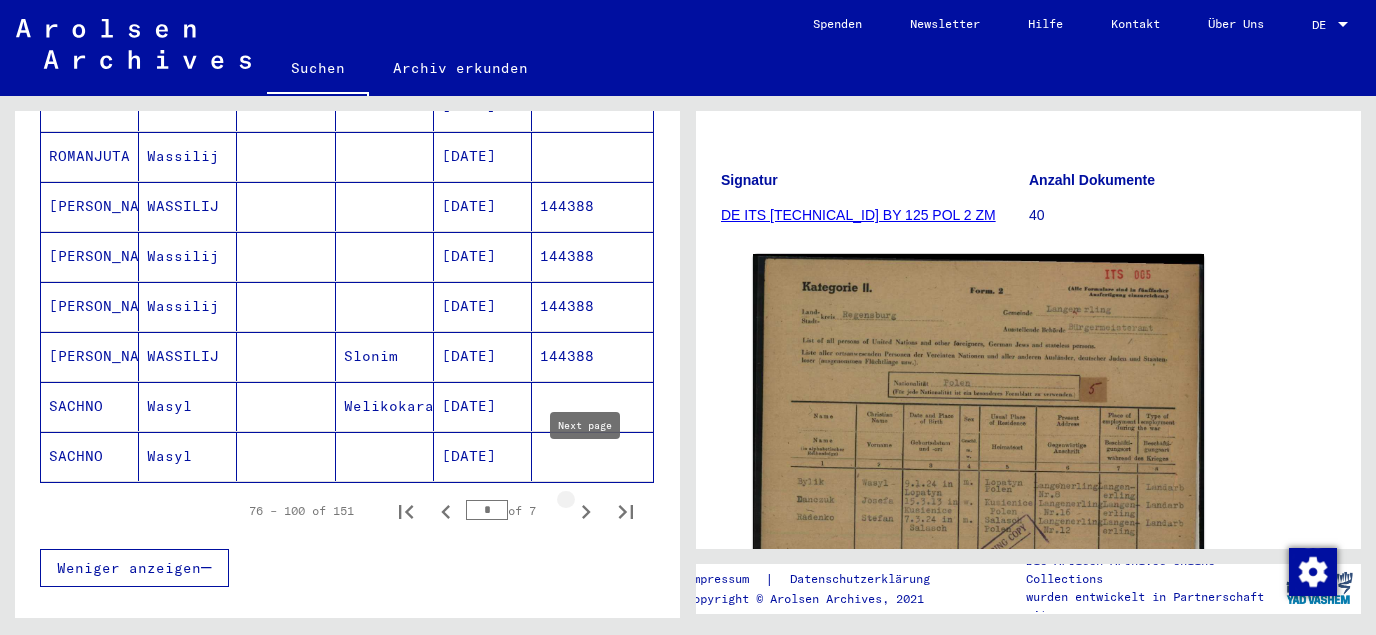 click 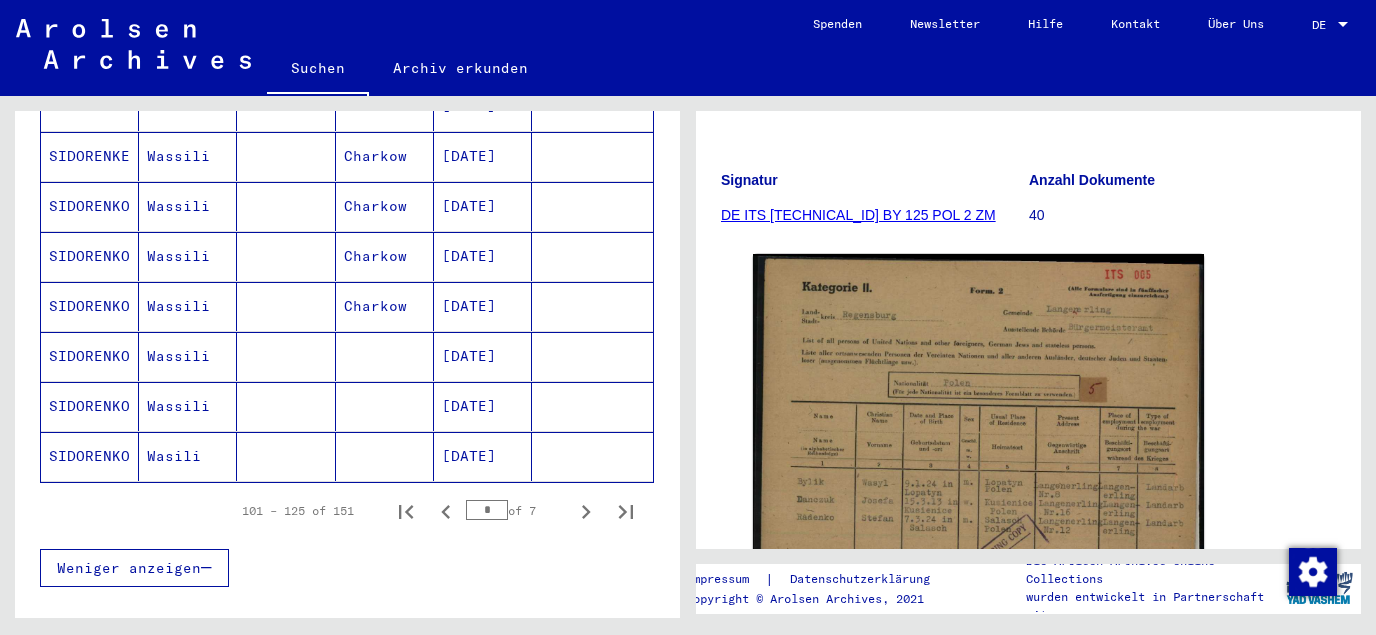 scroll, scrollTop: 979, scrollLeft: 0, axis: vertical 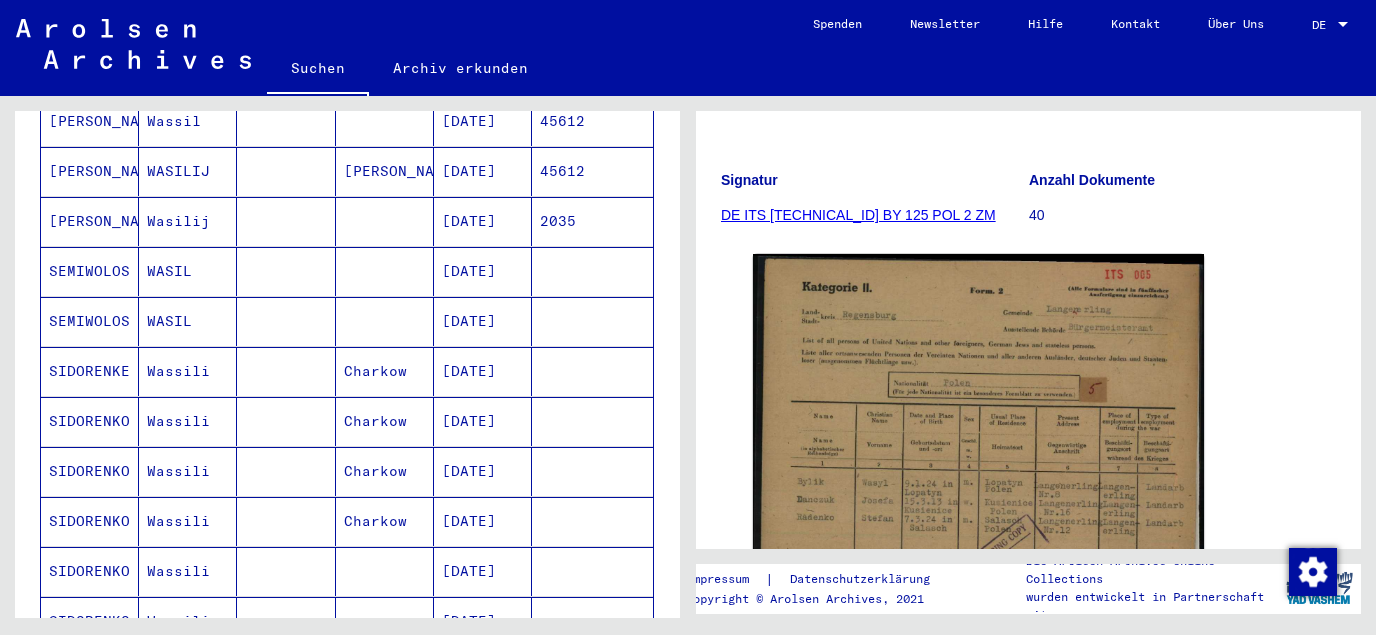 click on "[DATE]" at bounding box center (483, 321) 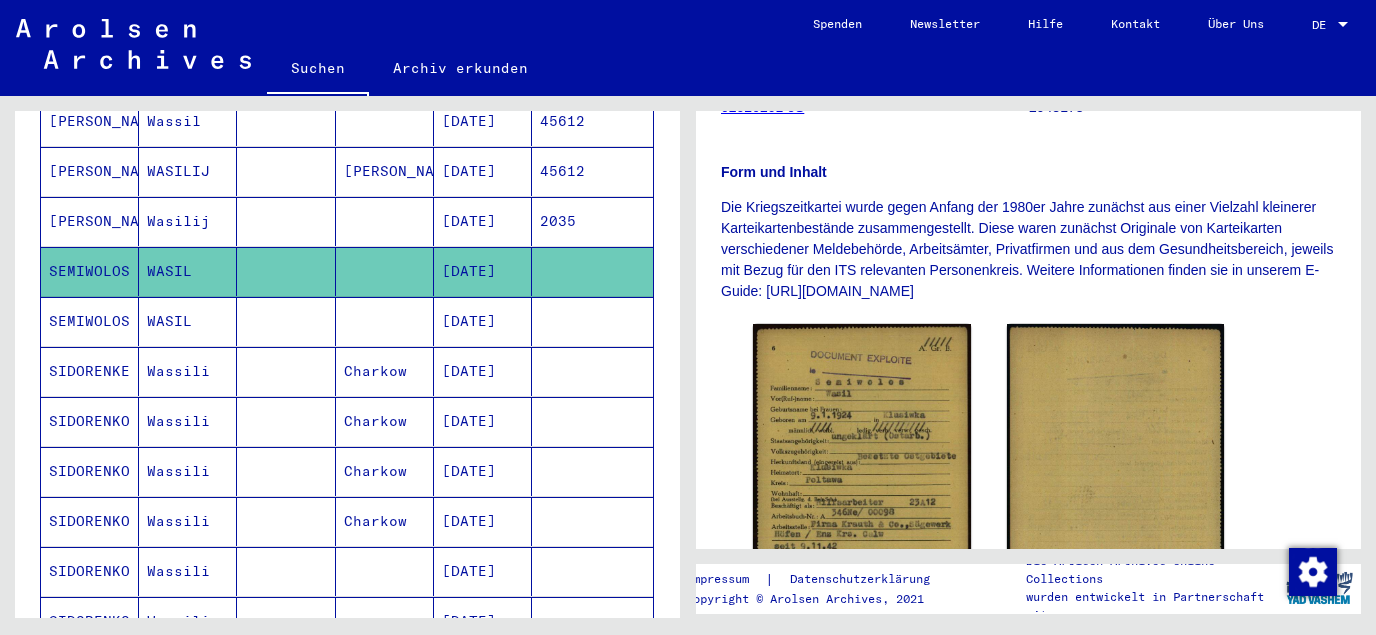 scroll, scrollTop: 430, scrollLeft: 0, axis: vertical 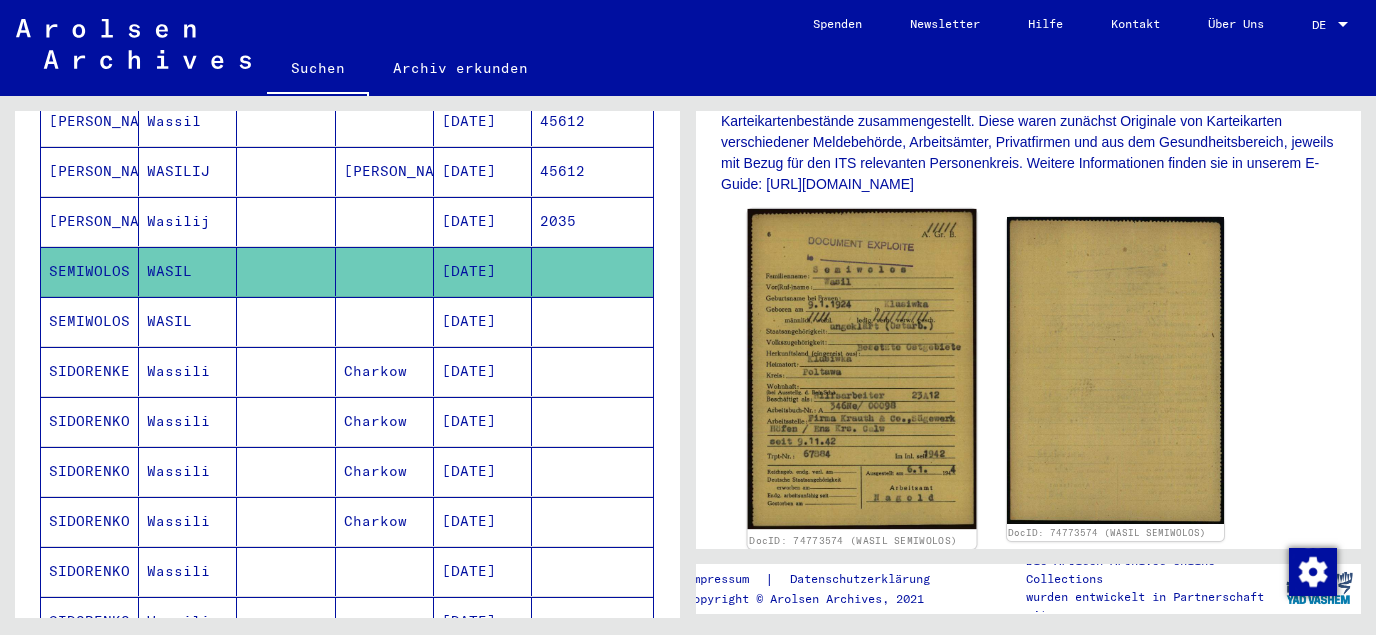 click 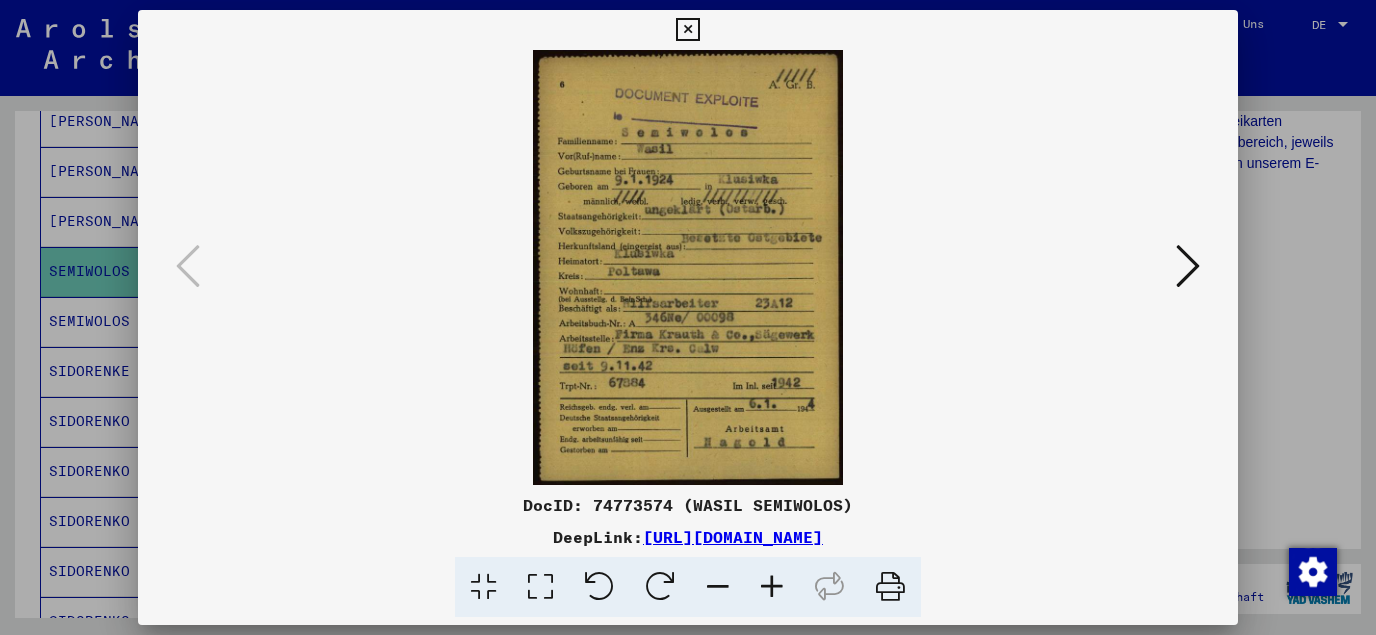click at bounding box center (540, 587) 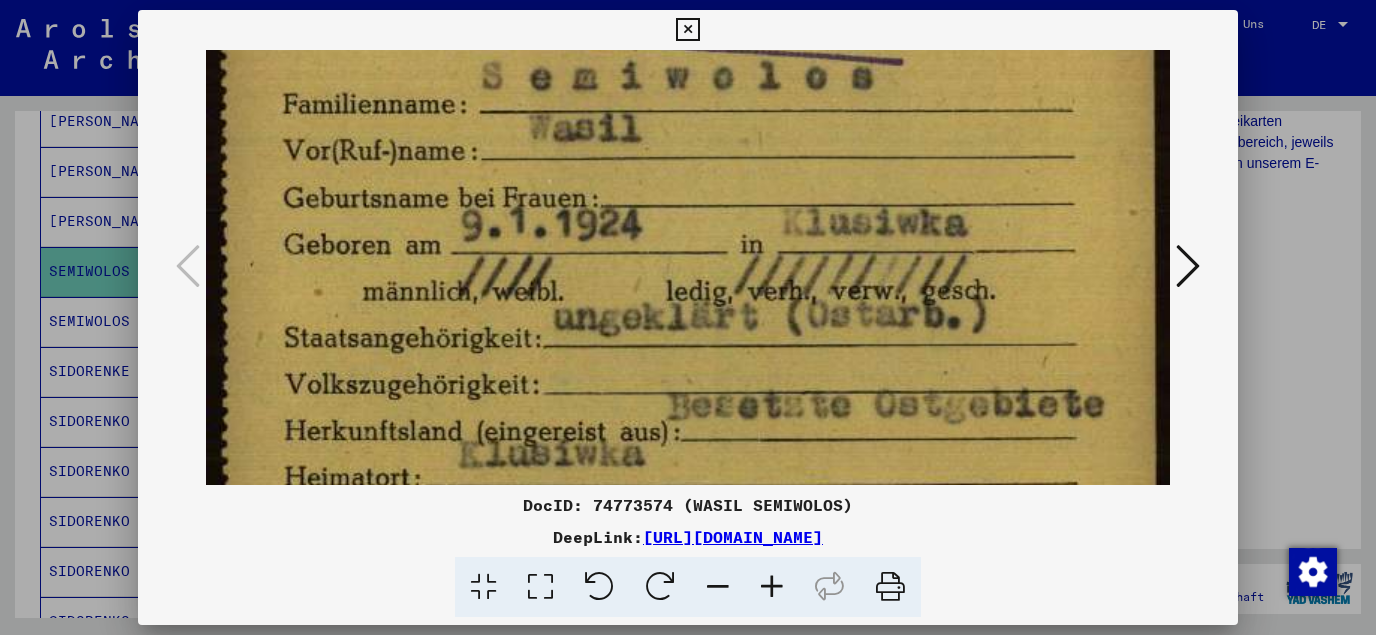 drag, startPoint x: 589, startPoint y: 413, endPoint x: 623, endPoint y: 188, distance: 227.55438 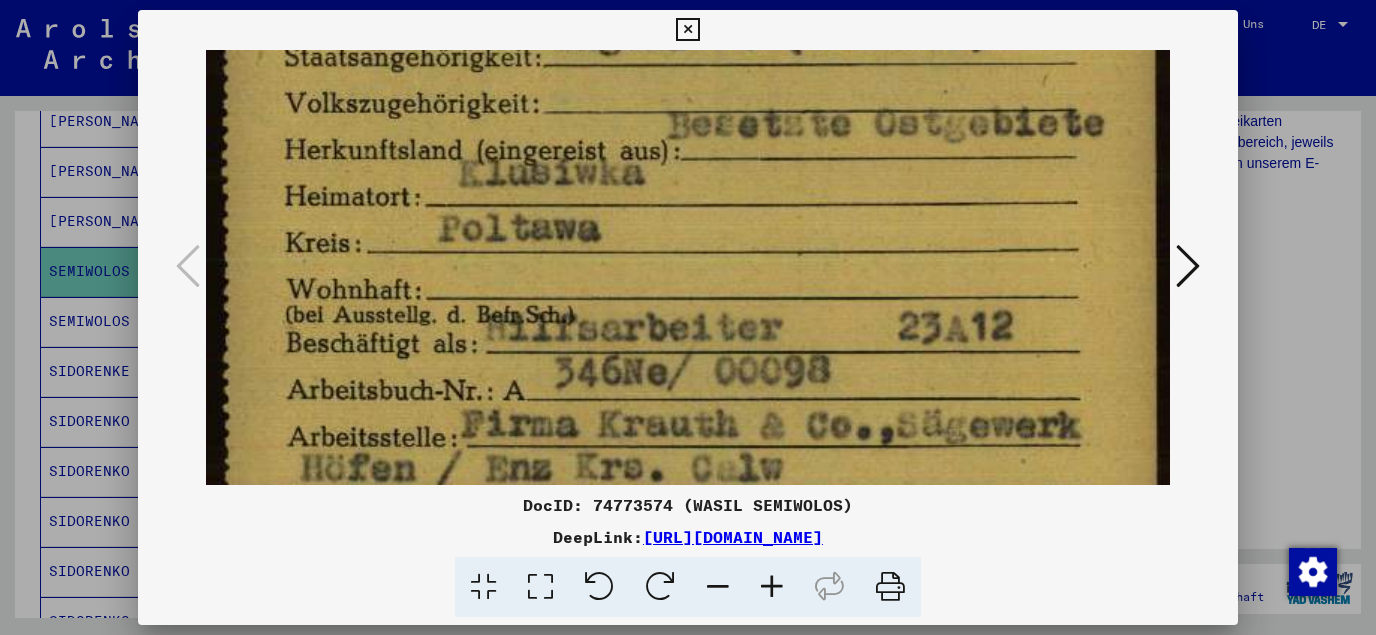 drag, startPoint x: 680, startPoint y: 396, endPoint x: 697, endPoint y: 120, distance: 276.52304 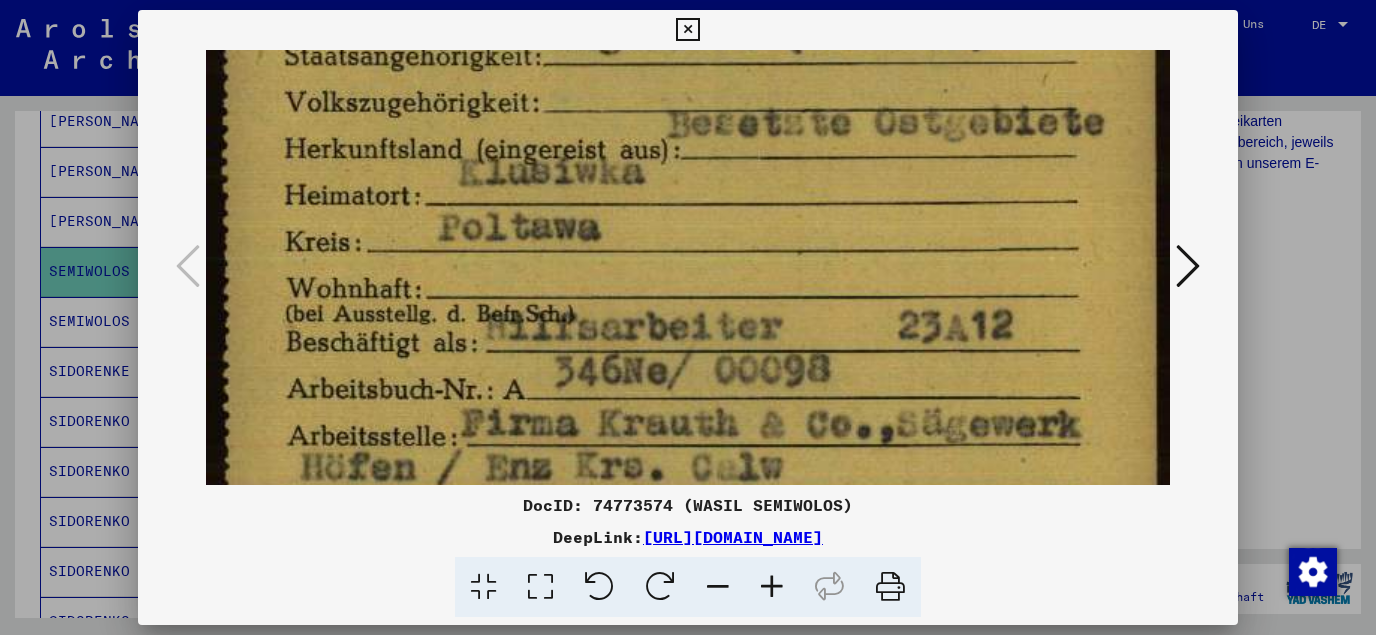 click at bounding box center (688, 215) 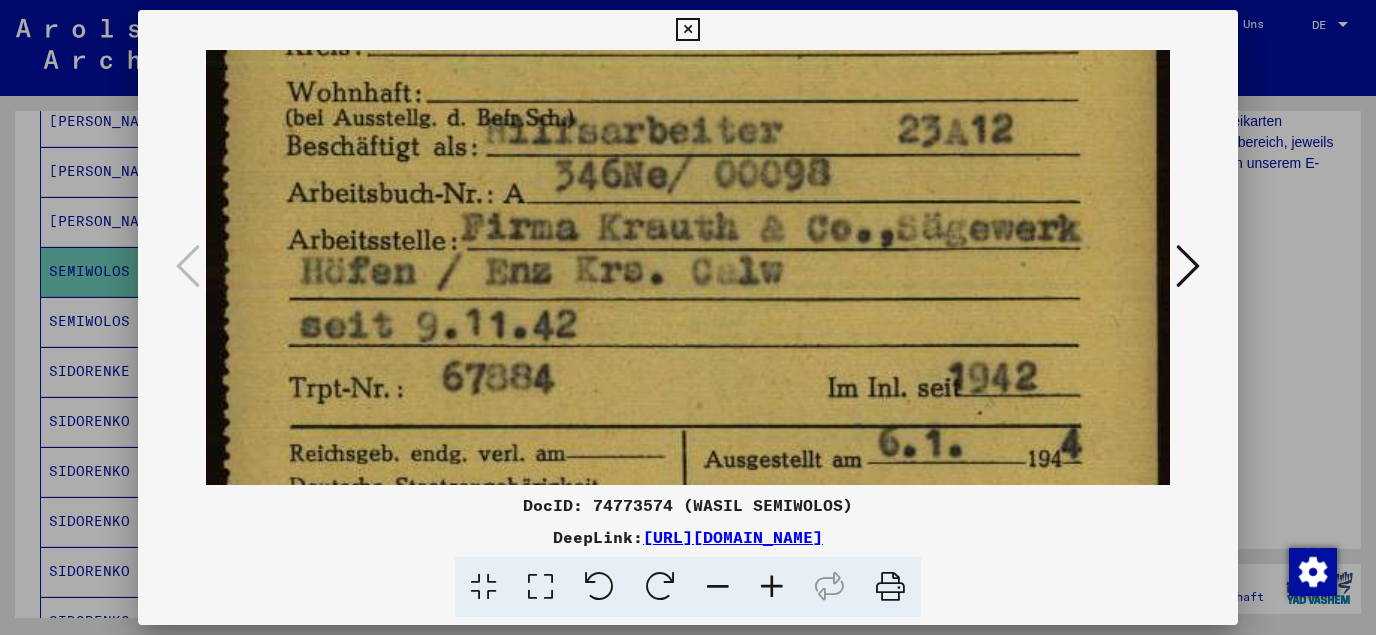 drag, startPoint x: 707, startPoint y: 355, endPoint x: 698, endPoint y: 145, distance: 210.19276 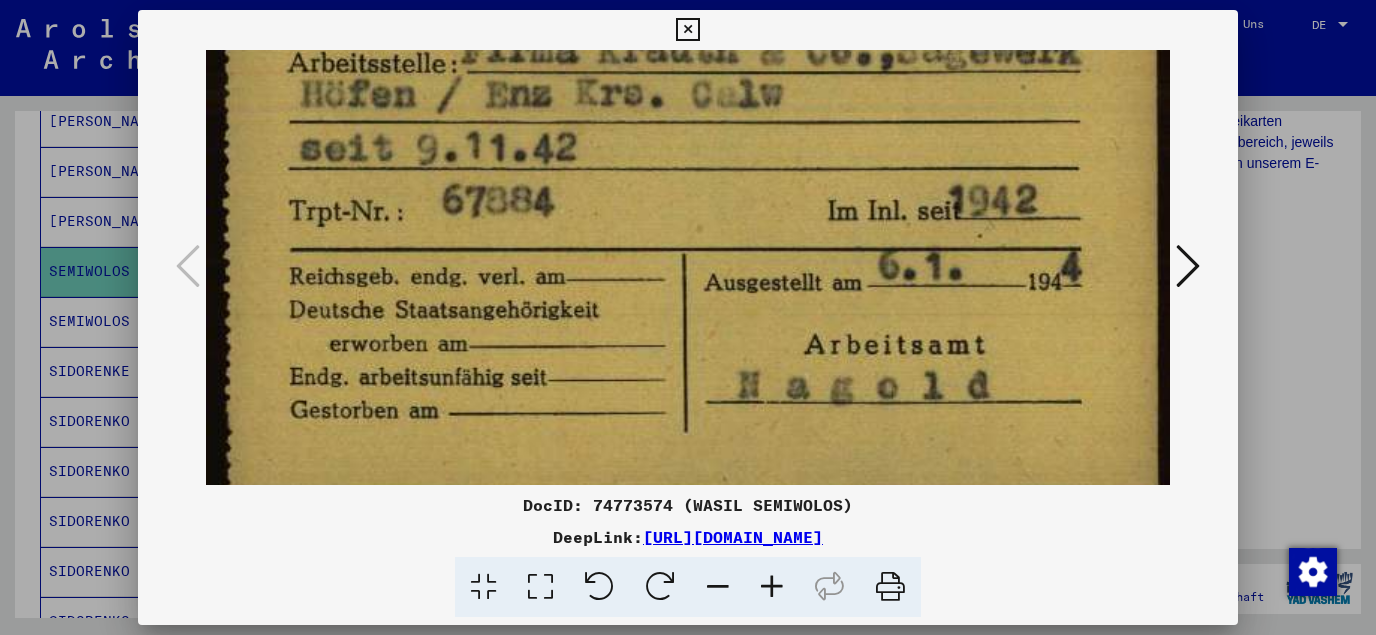 drag, startPoint x: 682, startPoint y: 291, endPoint x: 720, endPoint y: 123, distance: 172.24402 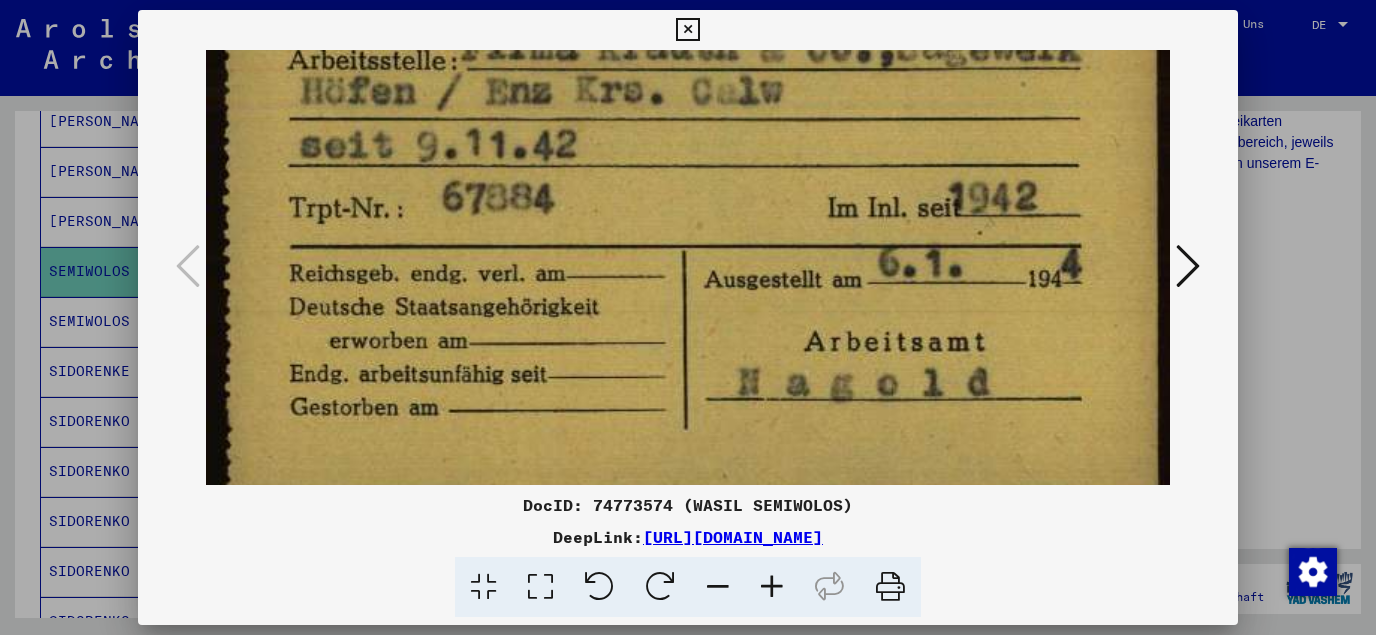 click at bounding box center (687, 30) 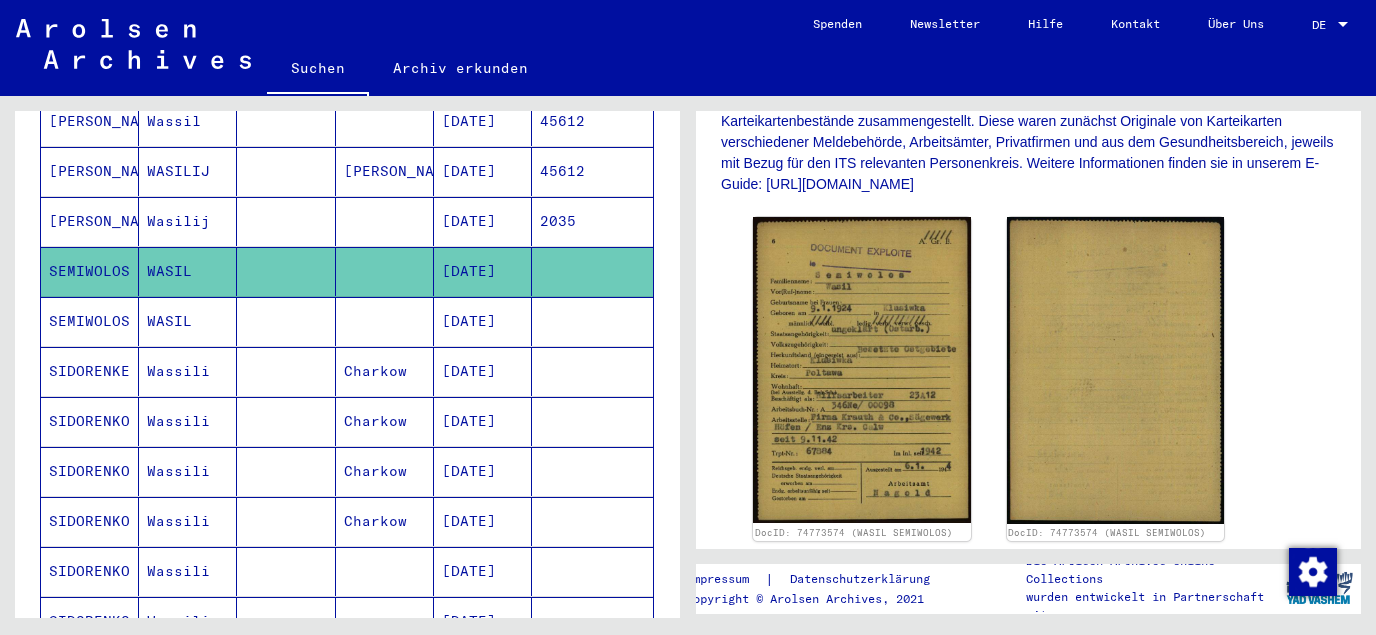 click on "[DATE]" at bounding box center (483, 371) 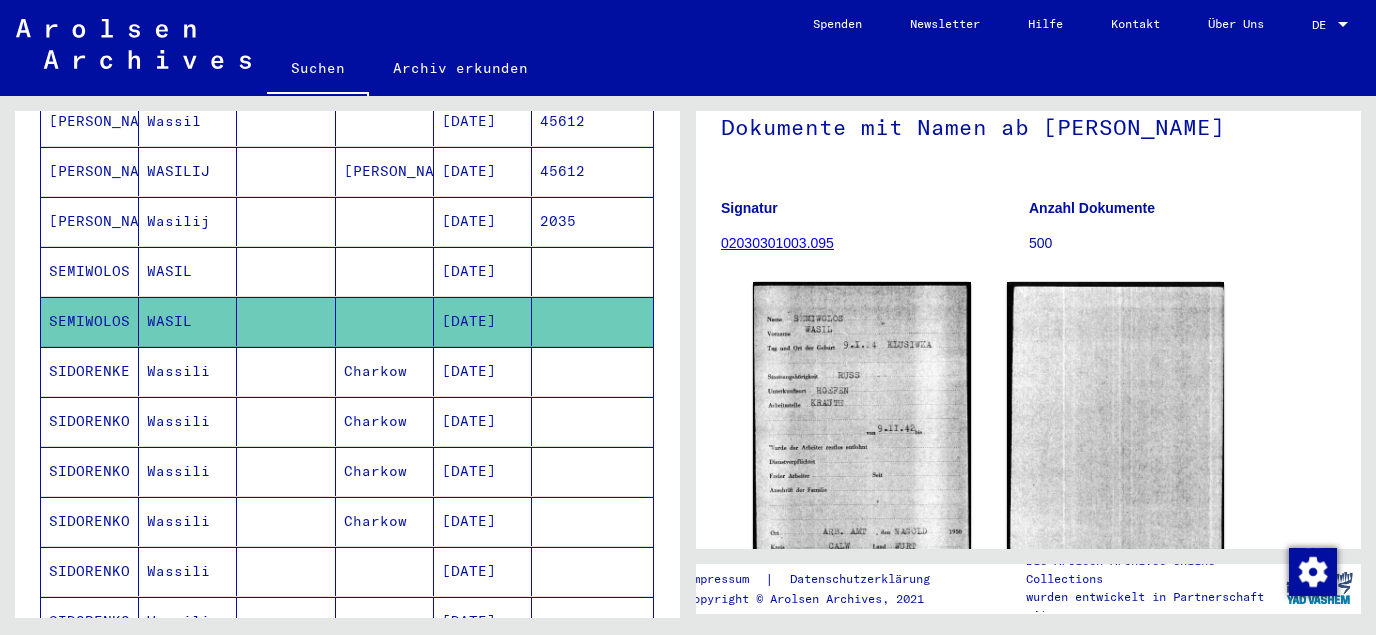 scroll, scrollTop: 323, scrollLeft: 0, axis: vertical 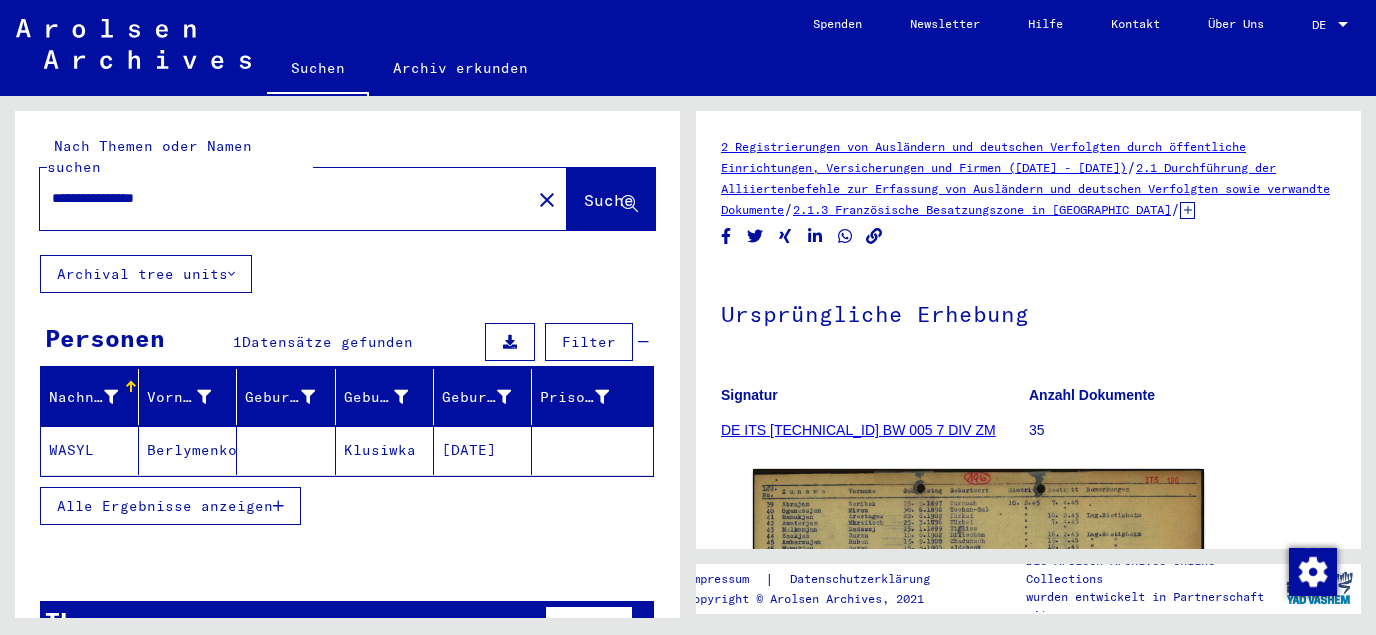 drag, startPoint x: 446, startPoint y: 430, endPoint x: 522, endPoint y: 424, distance: 76.23647 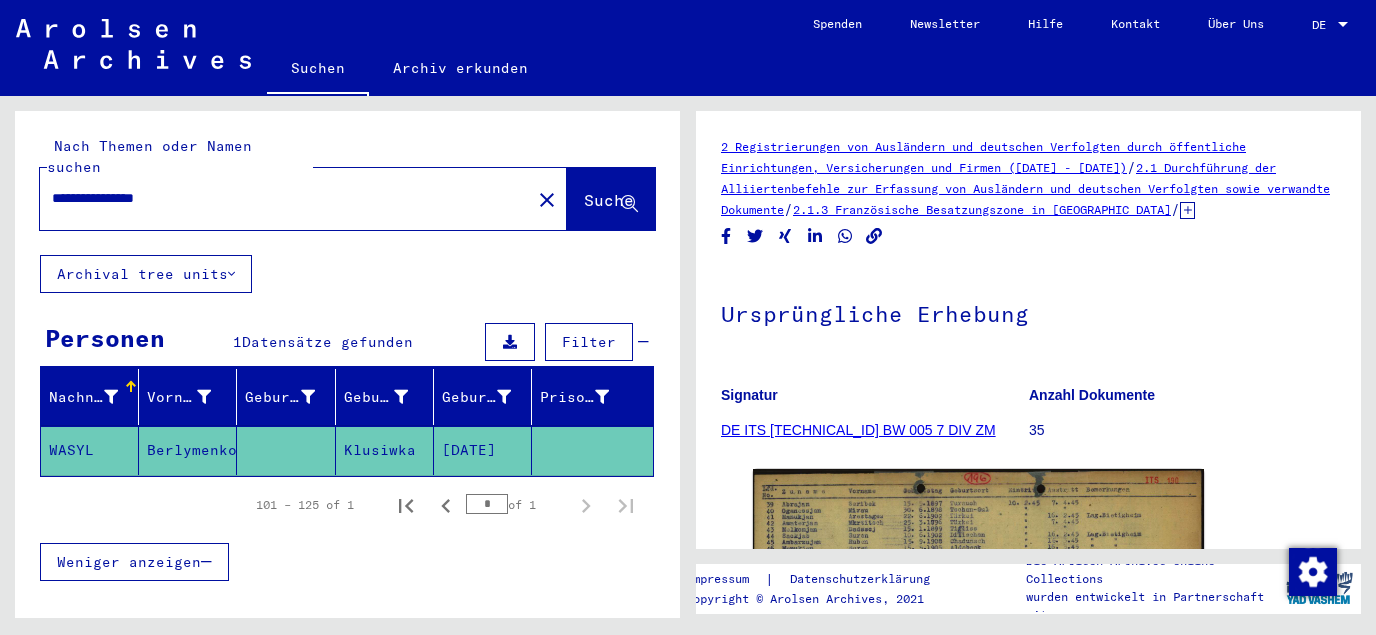 click on "[DATE]" 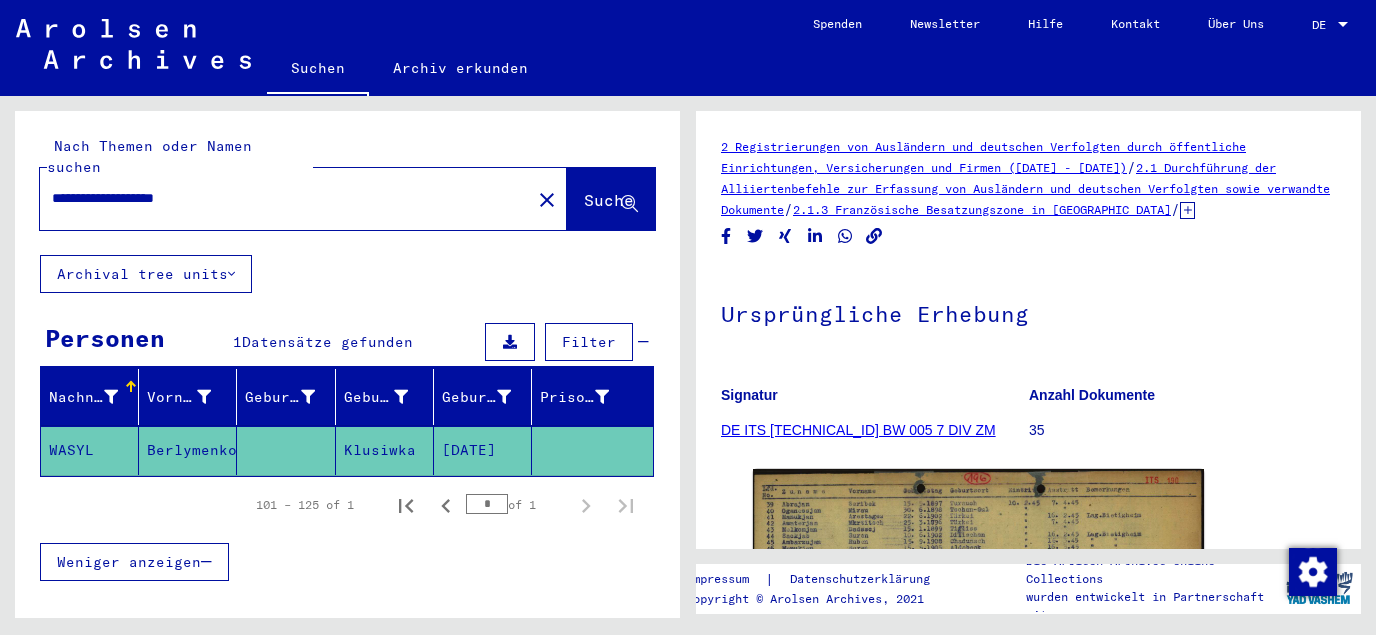 click on "**********" at bounding box center [285, 198] 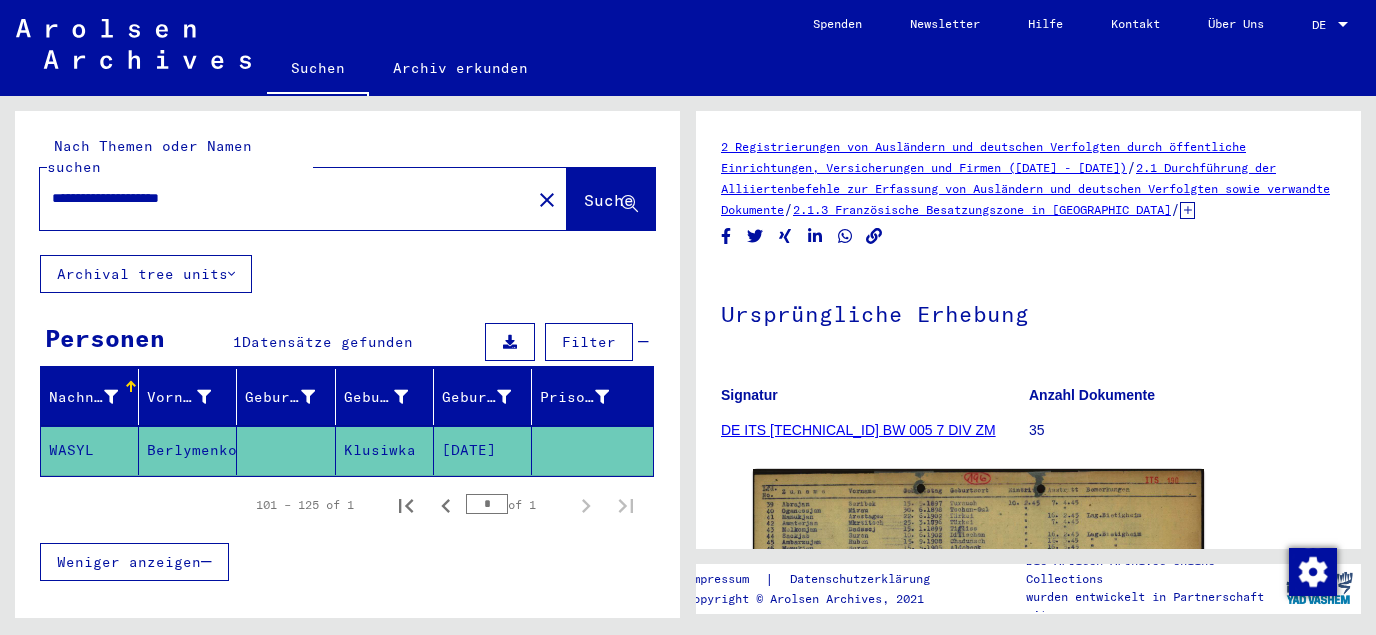 type on "**********" 